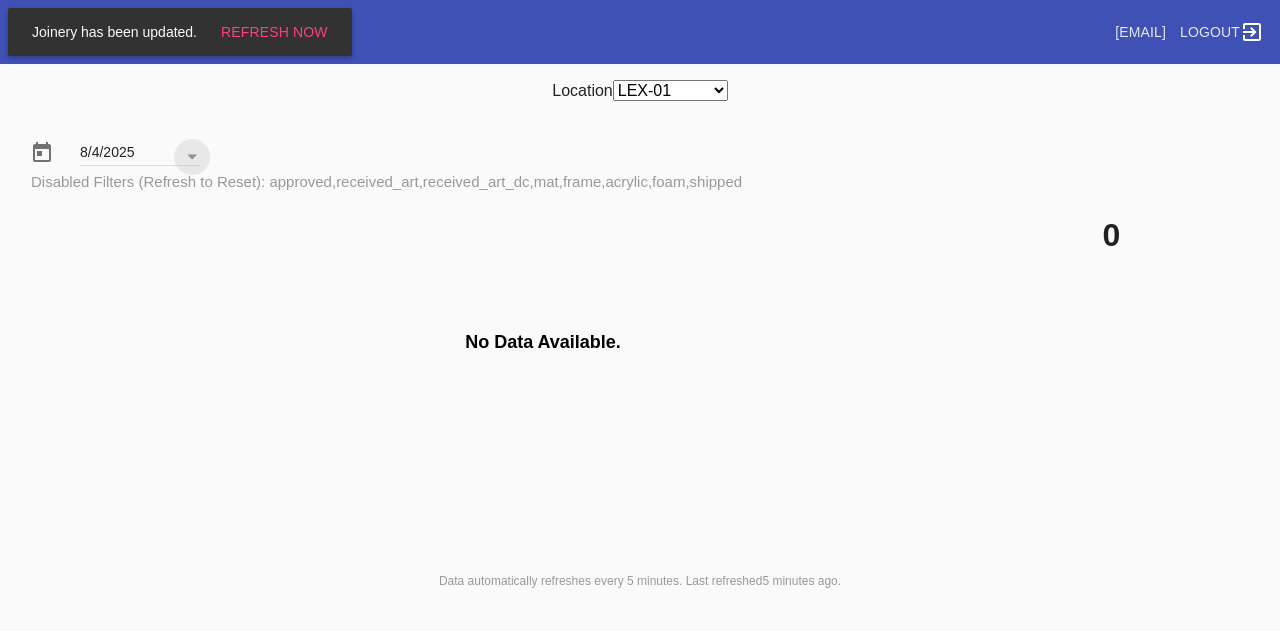 scroll, scrollTop: 0, scrollLeft: 0, axis: both 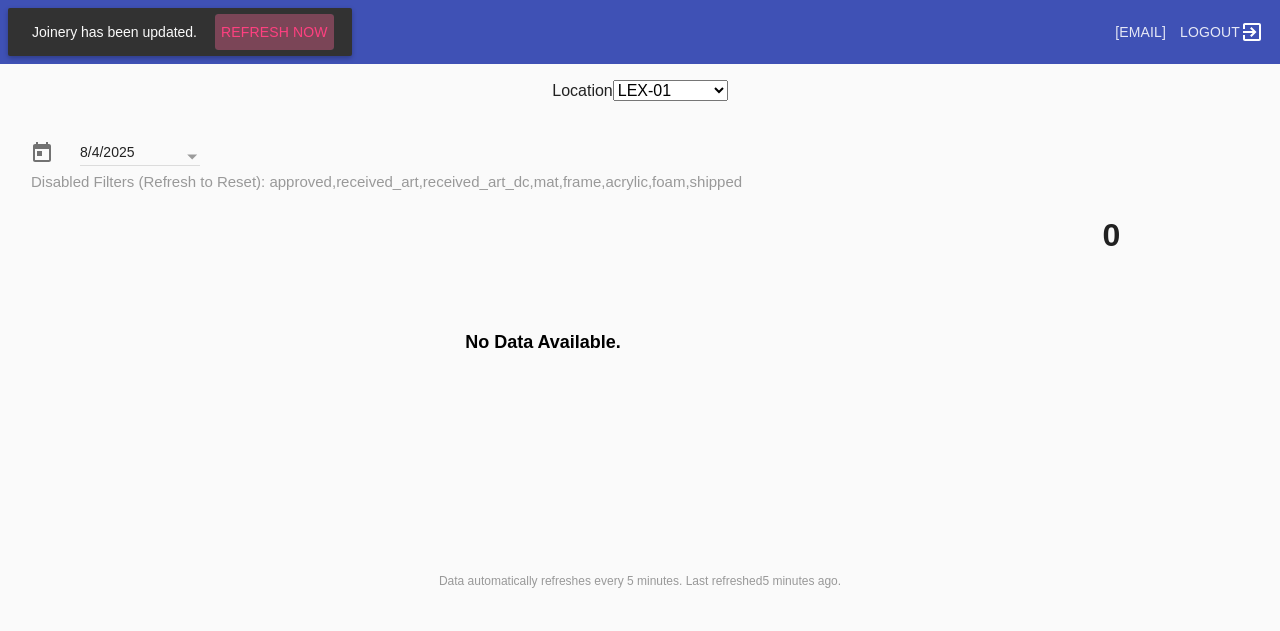 click on "Refresh Now" at bounding box center (274, 32) 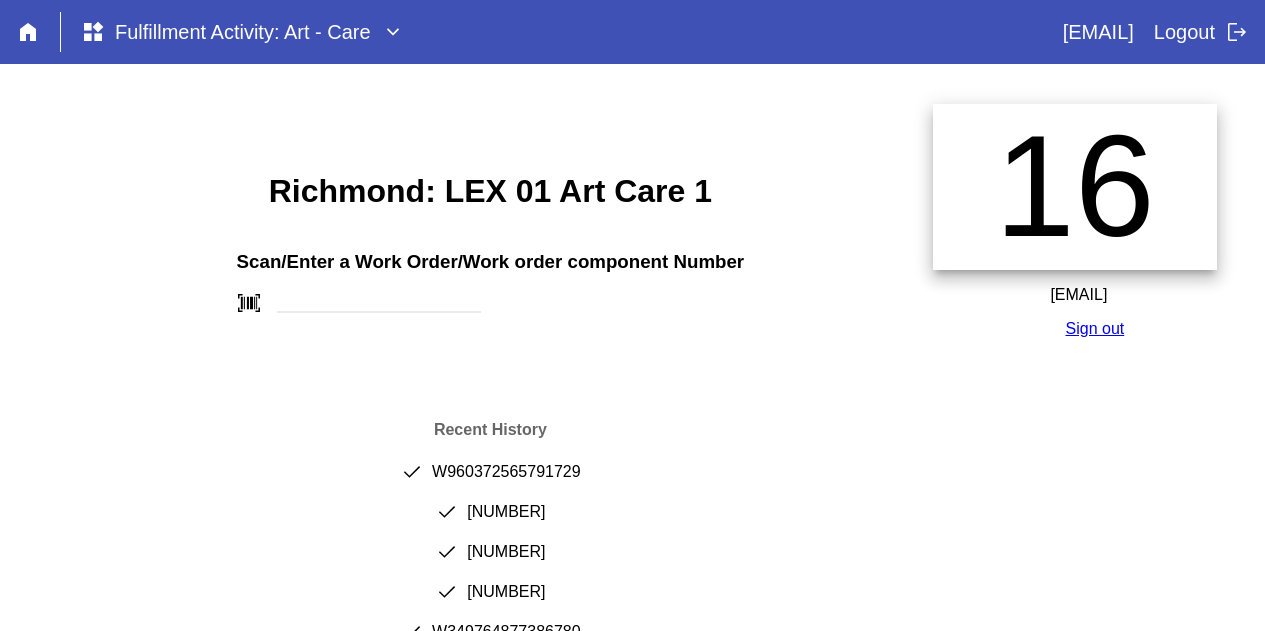 scroll, scrollTop: 0, scrollLeft: 0, axis: both 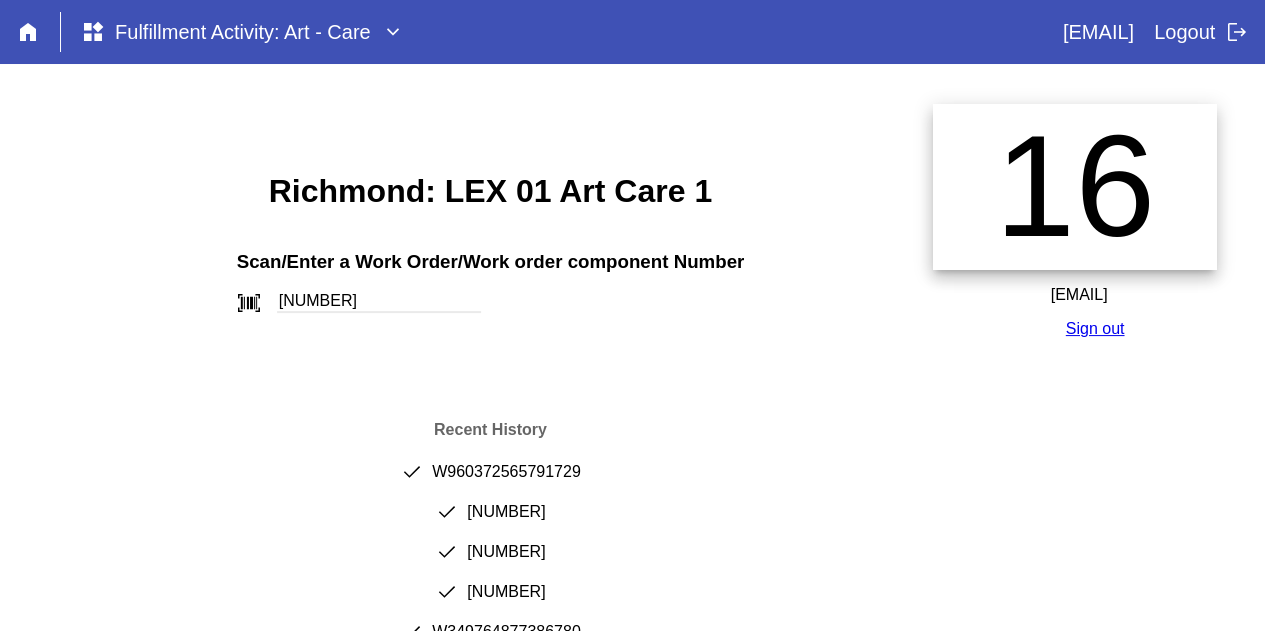 type on "[NUMBER]" 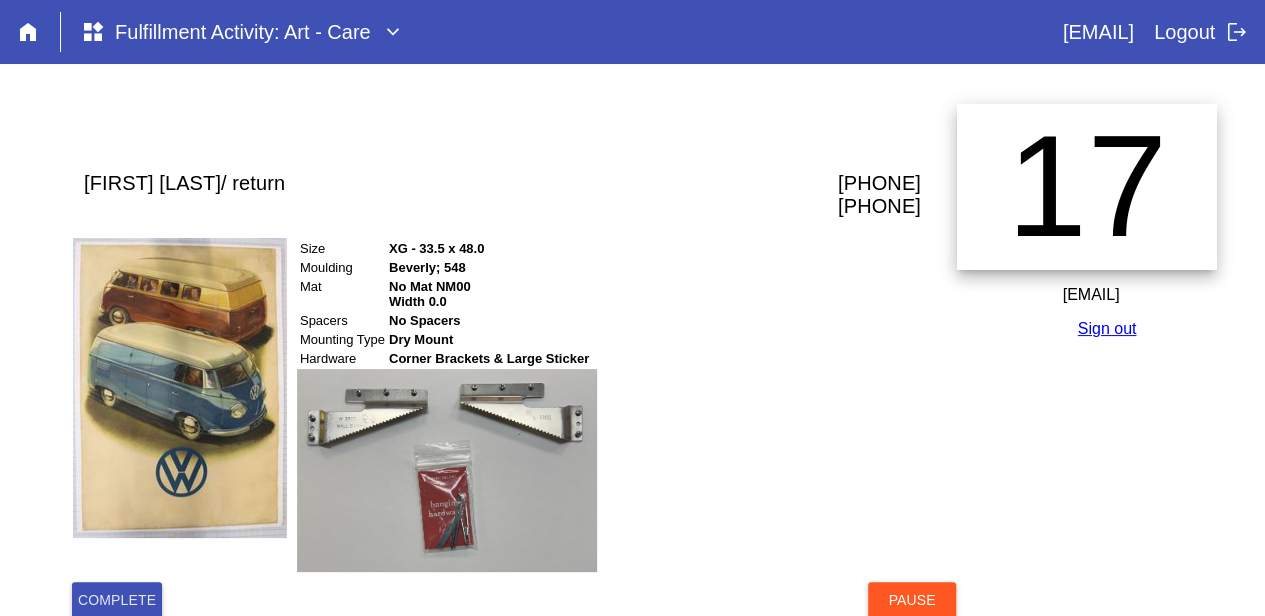 scroll, scrollTop: 209, scrollLeft: 0, axis: vertical 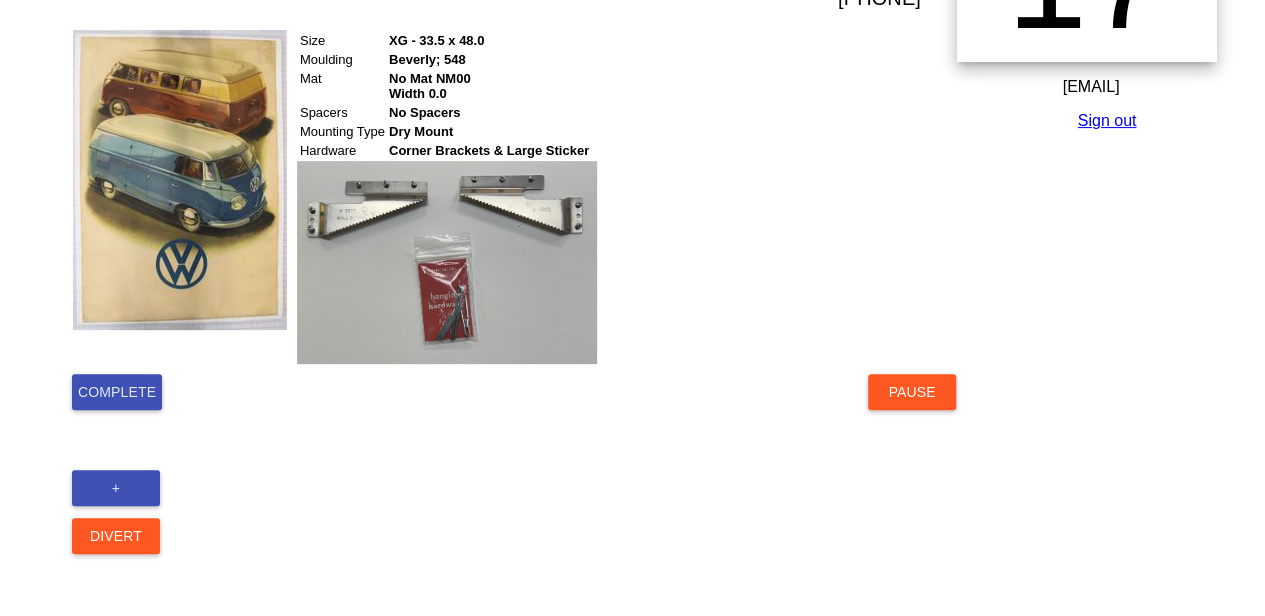 click on "Complete" at bounding box center [117, 392] 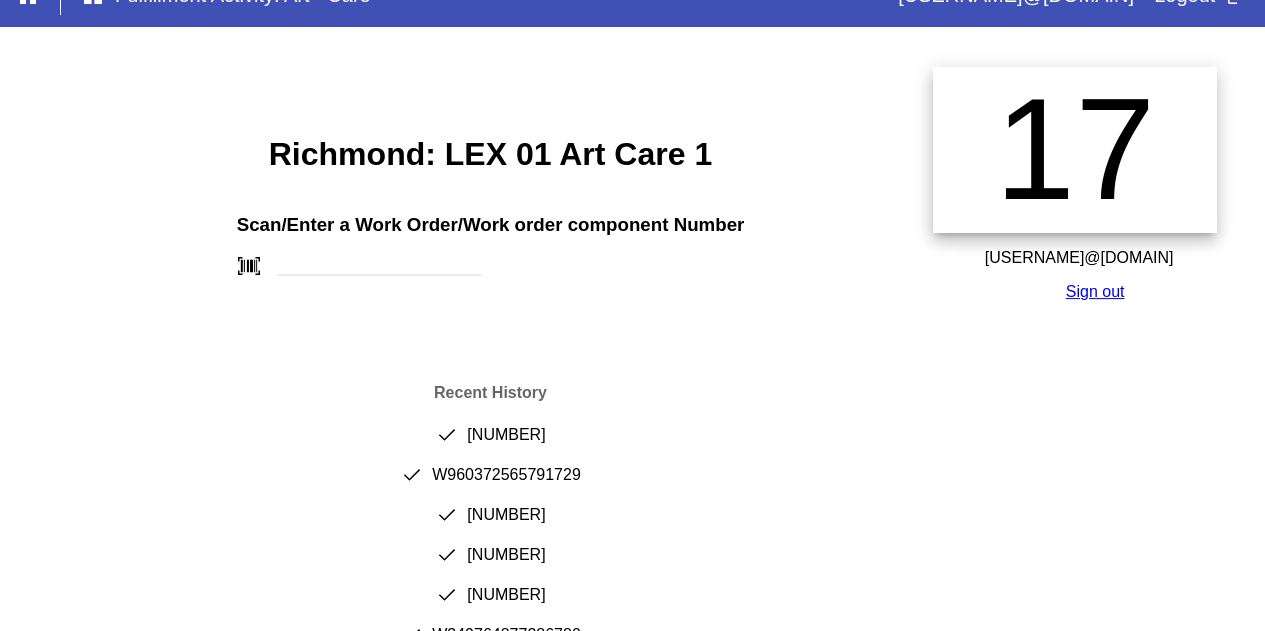 scroll, scrollTop: 42, scrollLeft: 0, axis: vertical 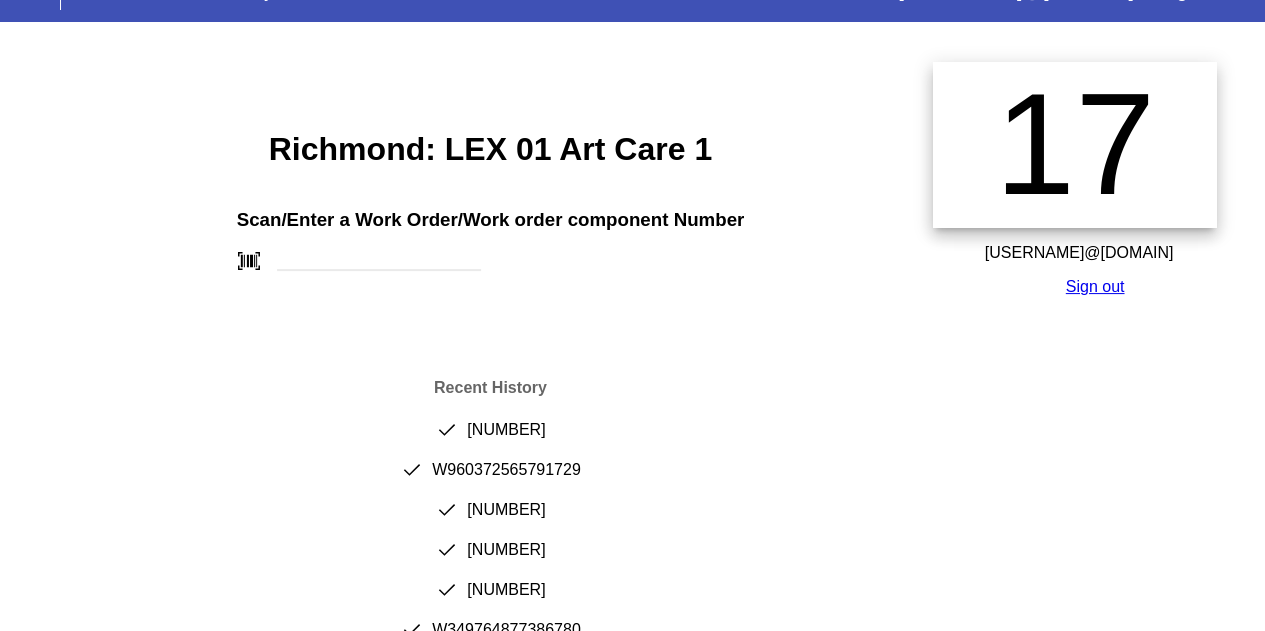 click on "done W237751355110870" at bounding box center [490, 438] 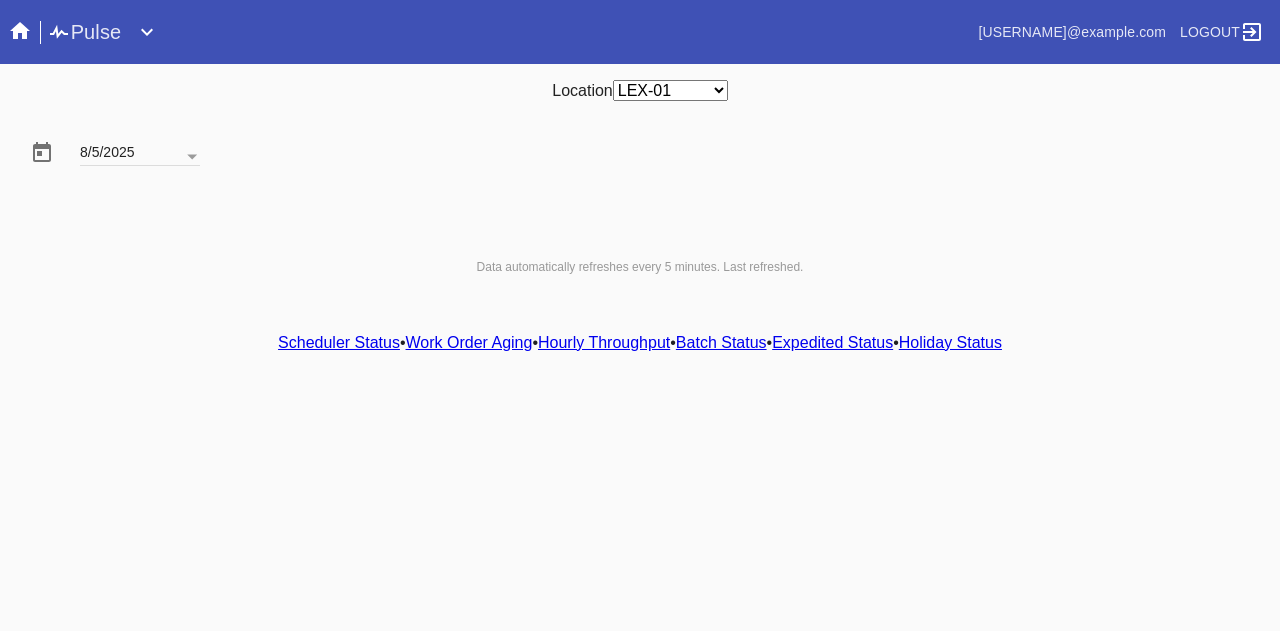 scroll, scrollTop: 0, scrollLeft: 0, axis: both 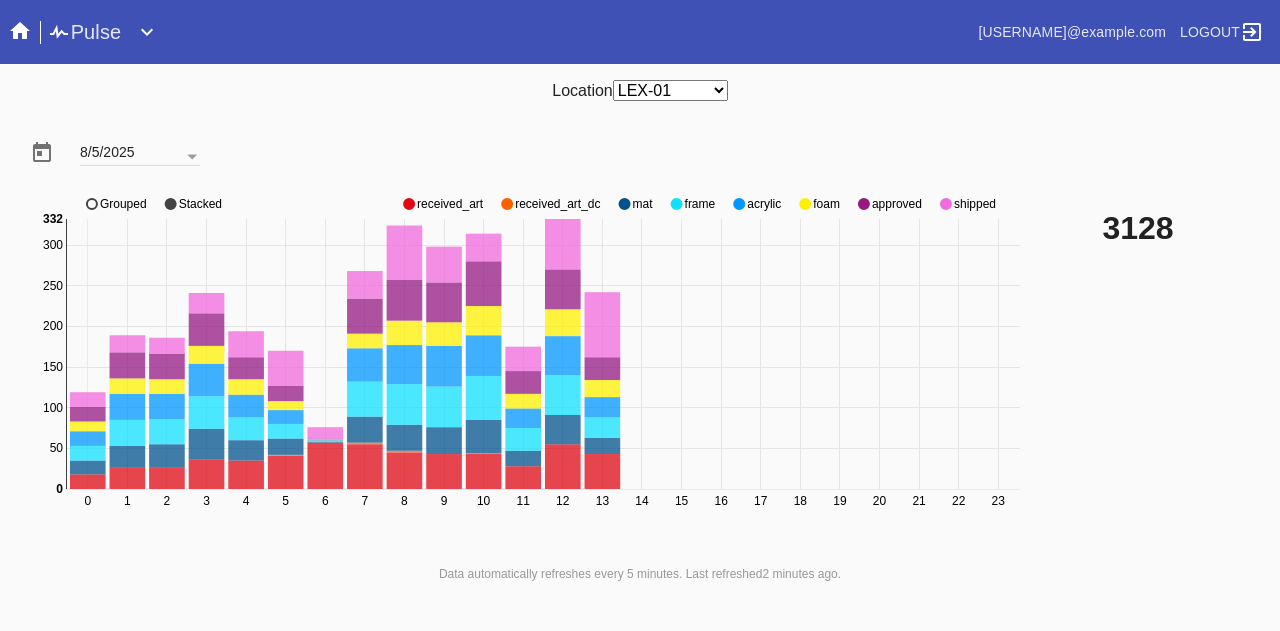 click on "approved" 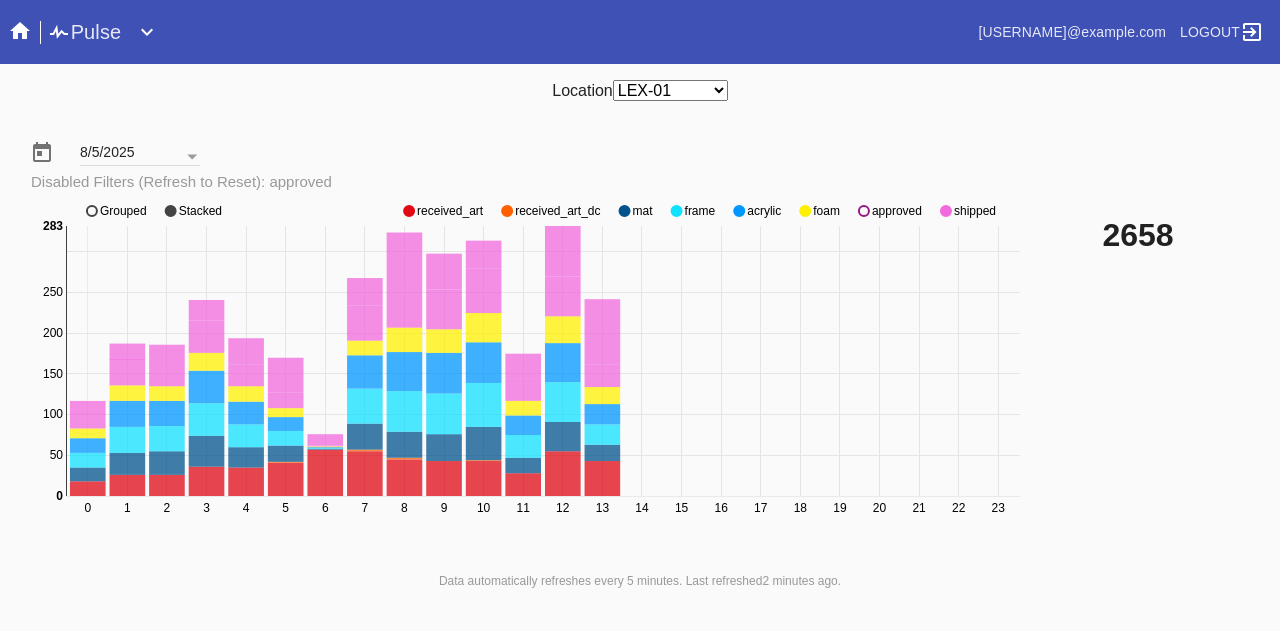 click on "approved" 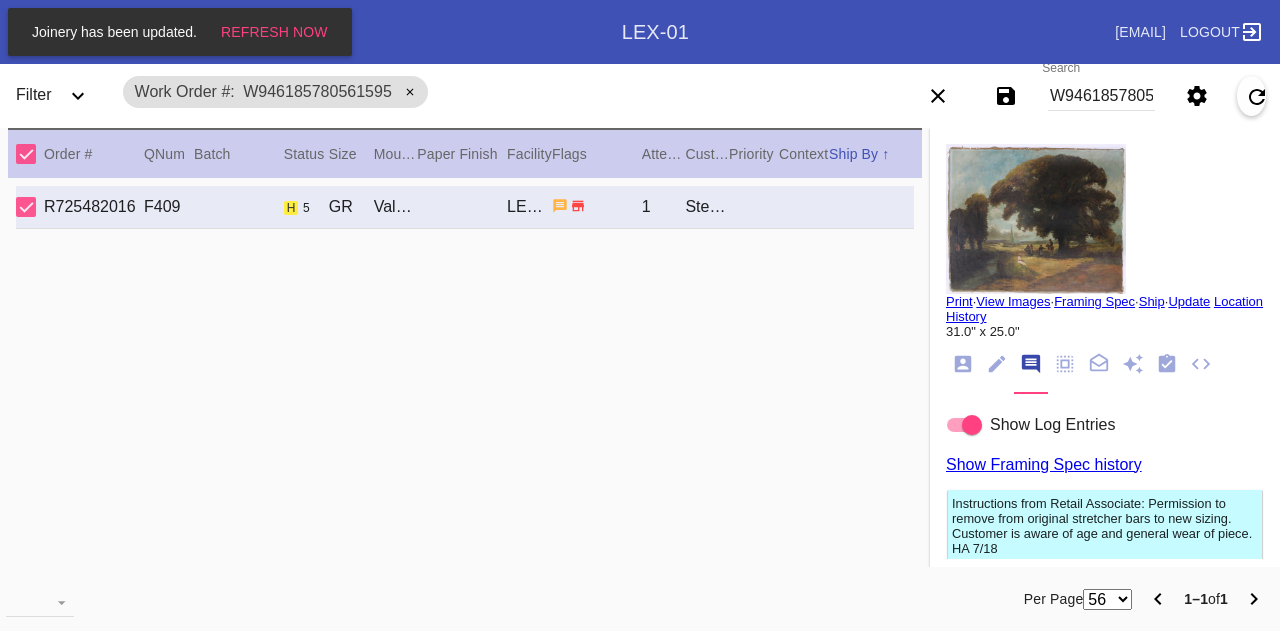 scroll, scrollTop: 0, scrollLeft: 0, axis: both 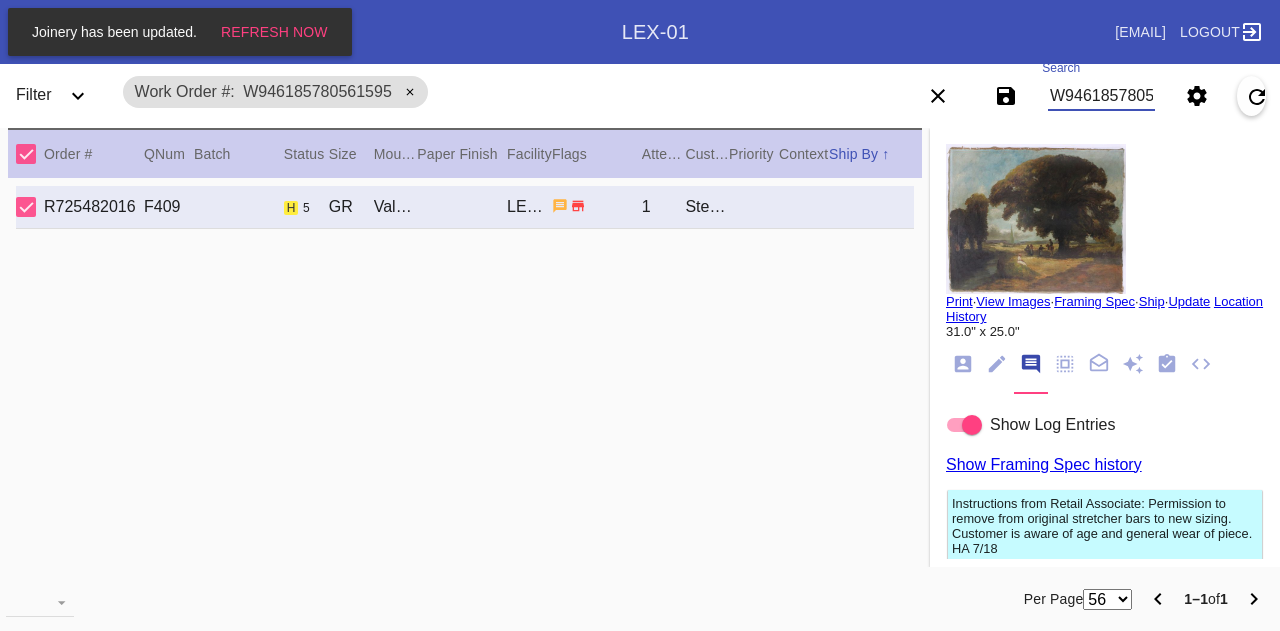 drag, startPoint x: 1092, startPoint y: 83, endPoint x: 1135, endPoint y: 105, distance: 48.30114 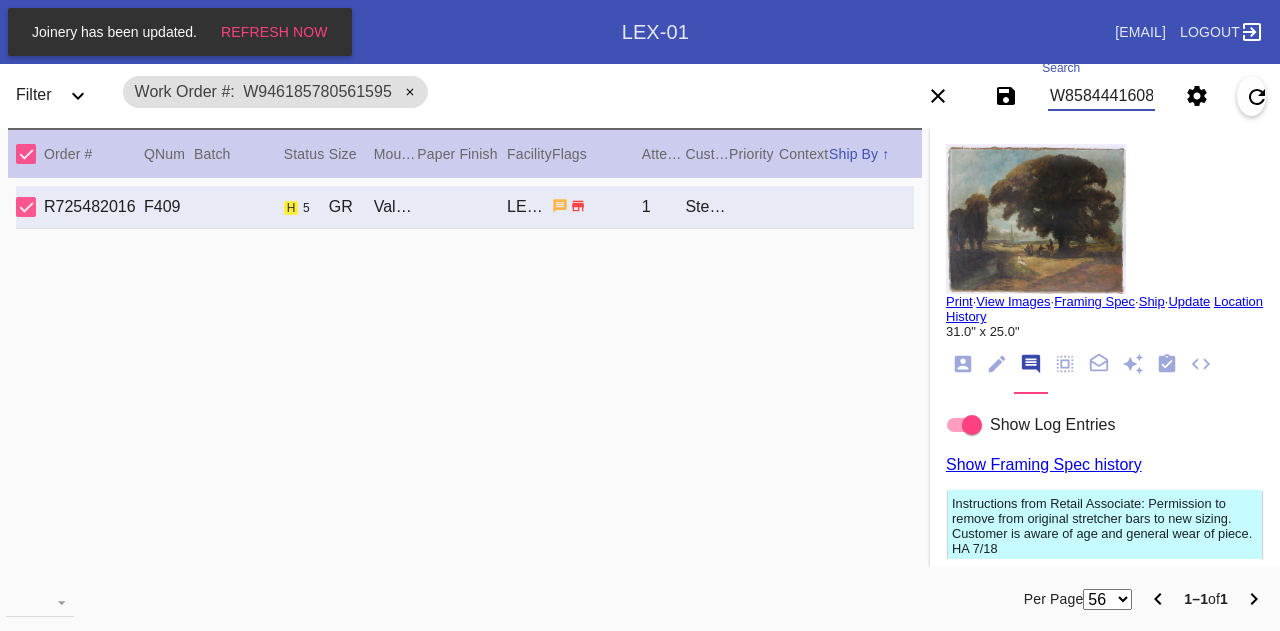 type on "W858444160890125" 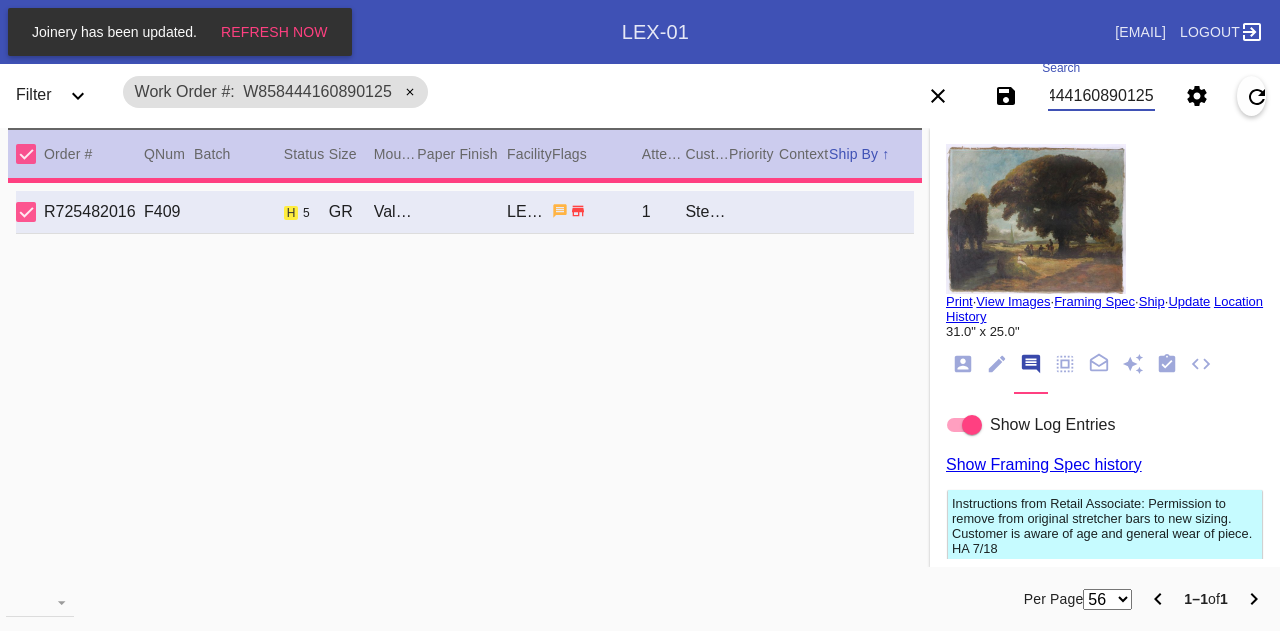 type 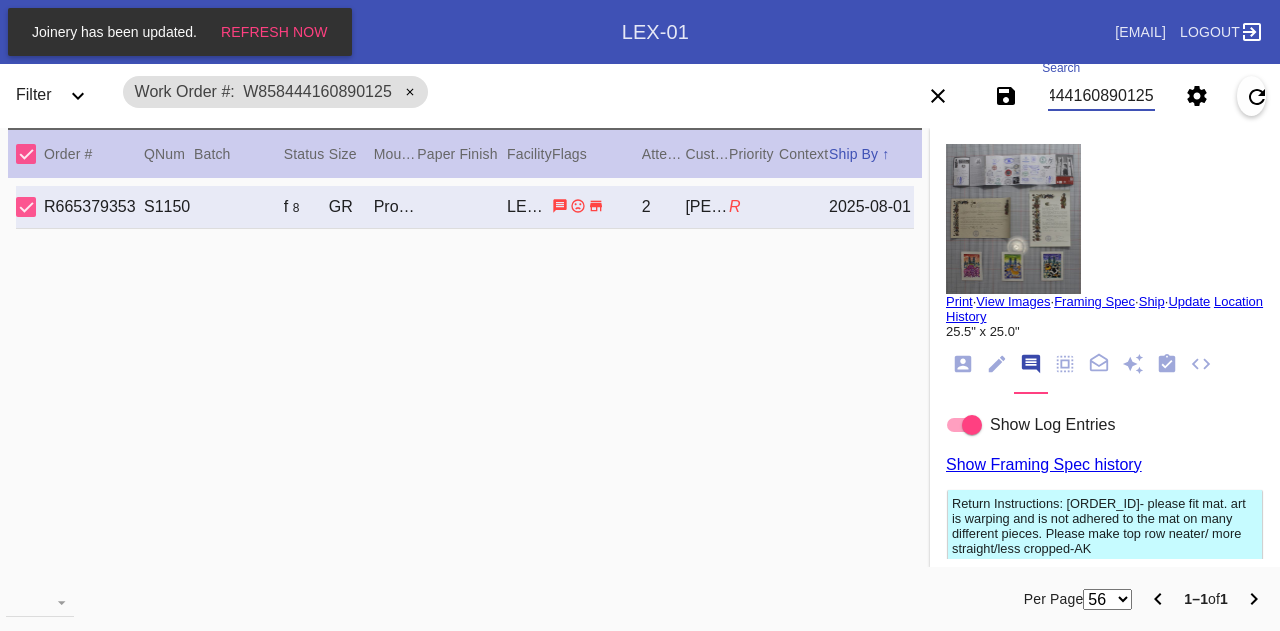 click on "W858444160890125" at bounding box center (1101, 96) 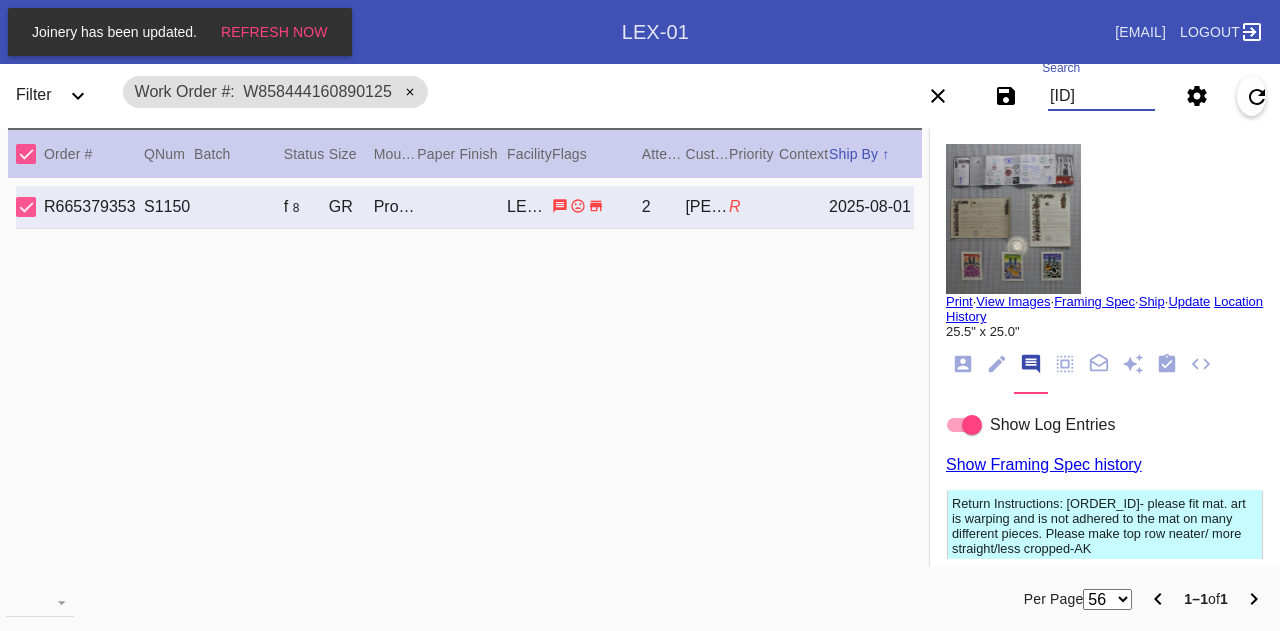 scroll, scrollTop: 0, scrollLeft: 0, axis: both 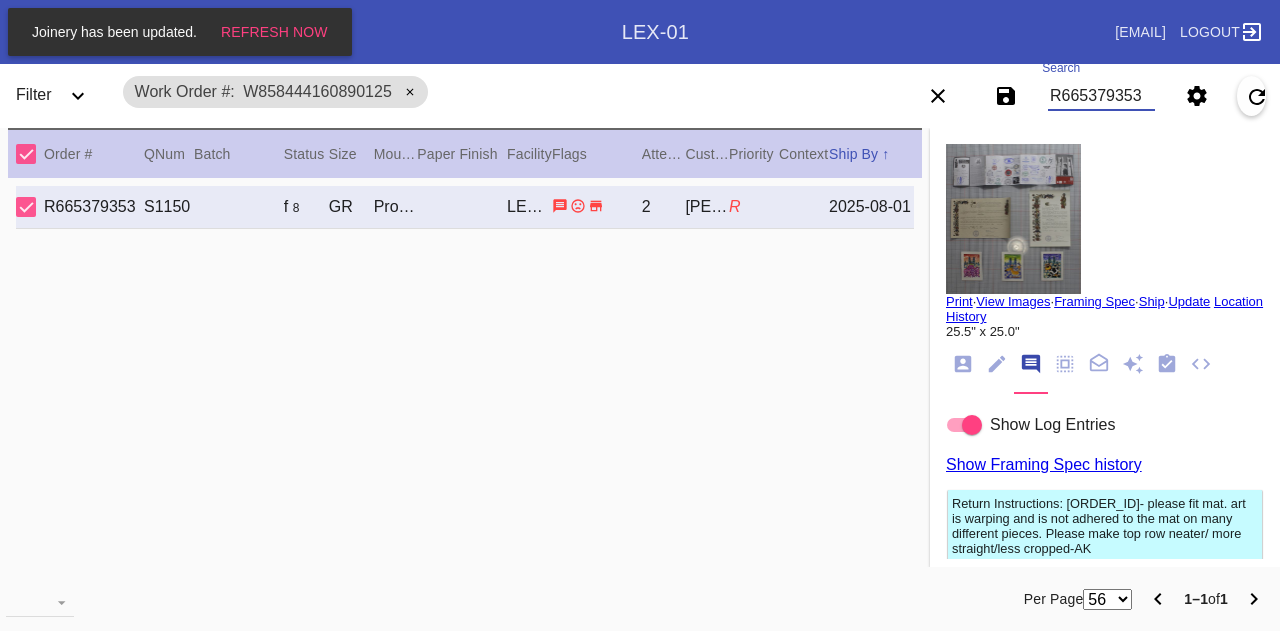 type on "R665379353" 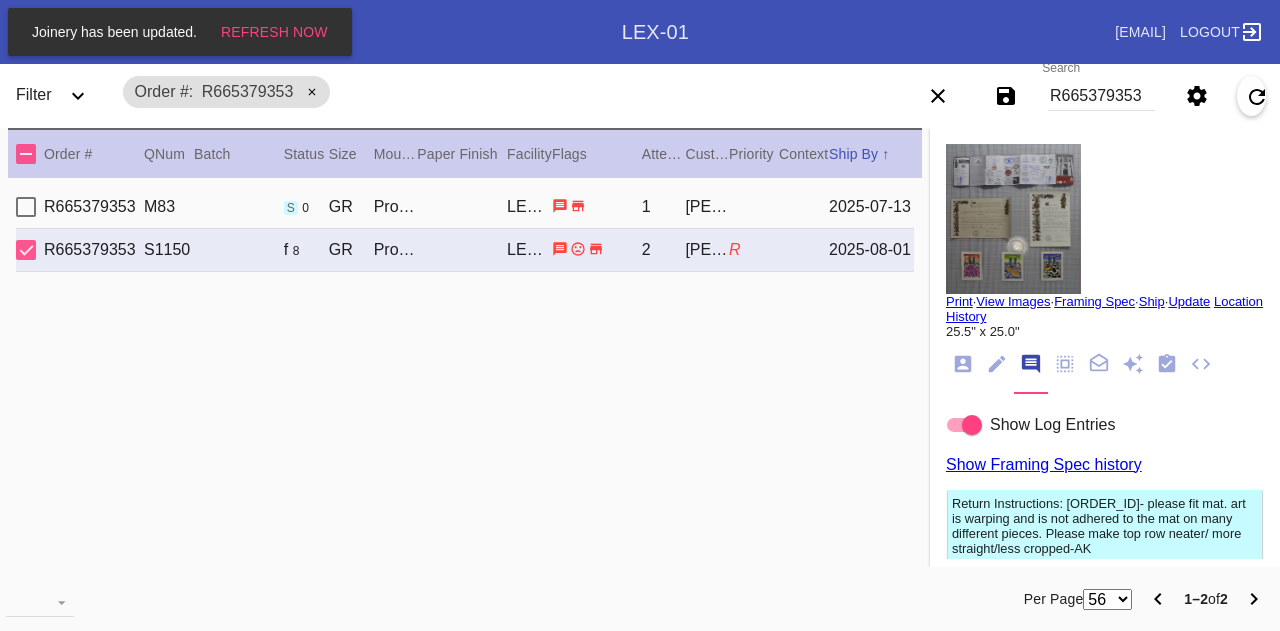 click on "R665379353 M83 s   0 GR Providence / Digital White LEX-01 1 SABINA RECI
2025-07-13" at bounding box center [465, 207] 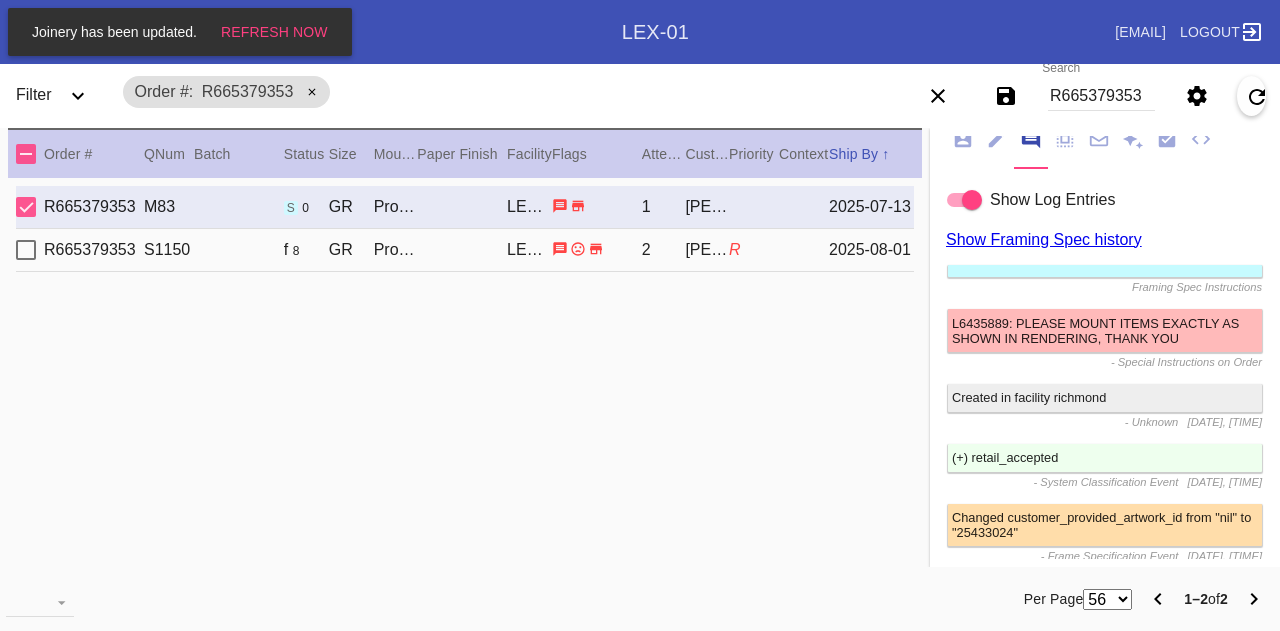 scroll, scrollTop: 0, scrollLeft: 0, axis: both 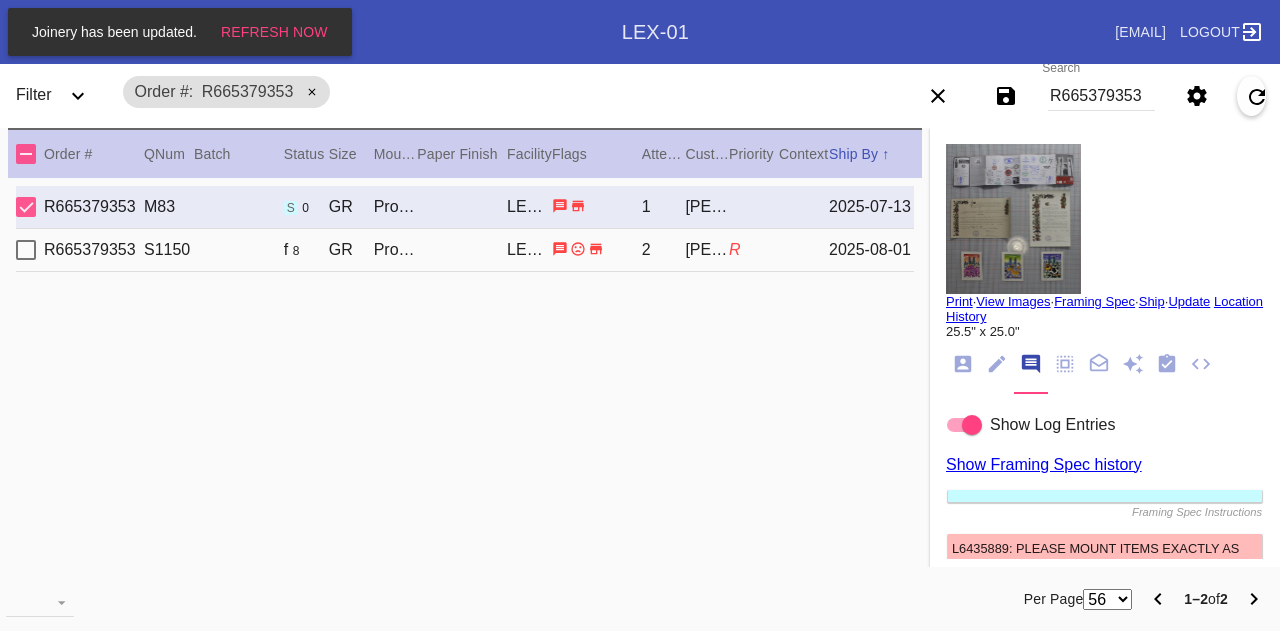 click on "View Images" at bounding box center (1013, 301) 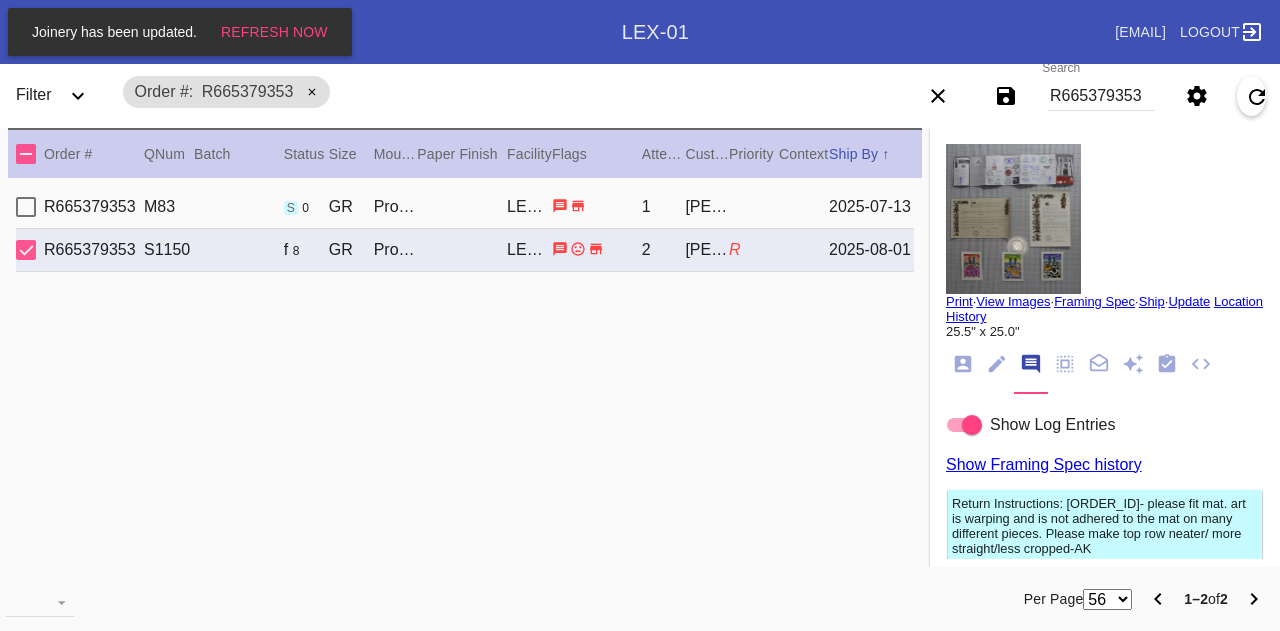 click on "View Images" at bounding box center [1013, 301] 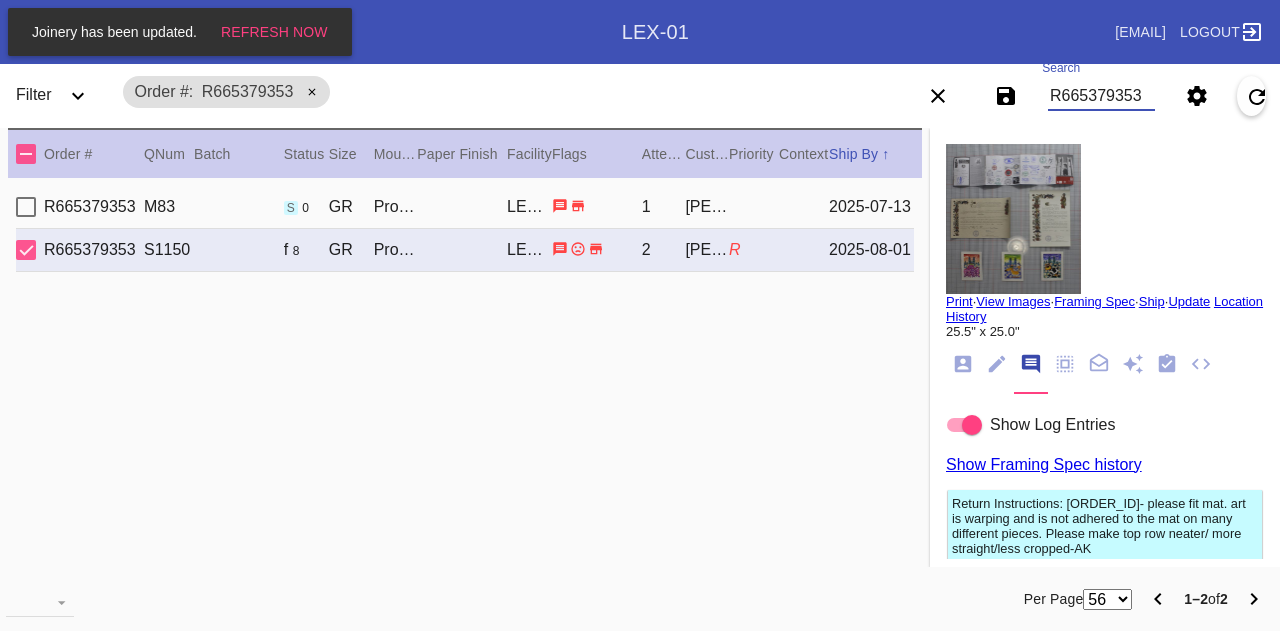 click on "R665379353" at bounding box center (1101, 96) 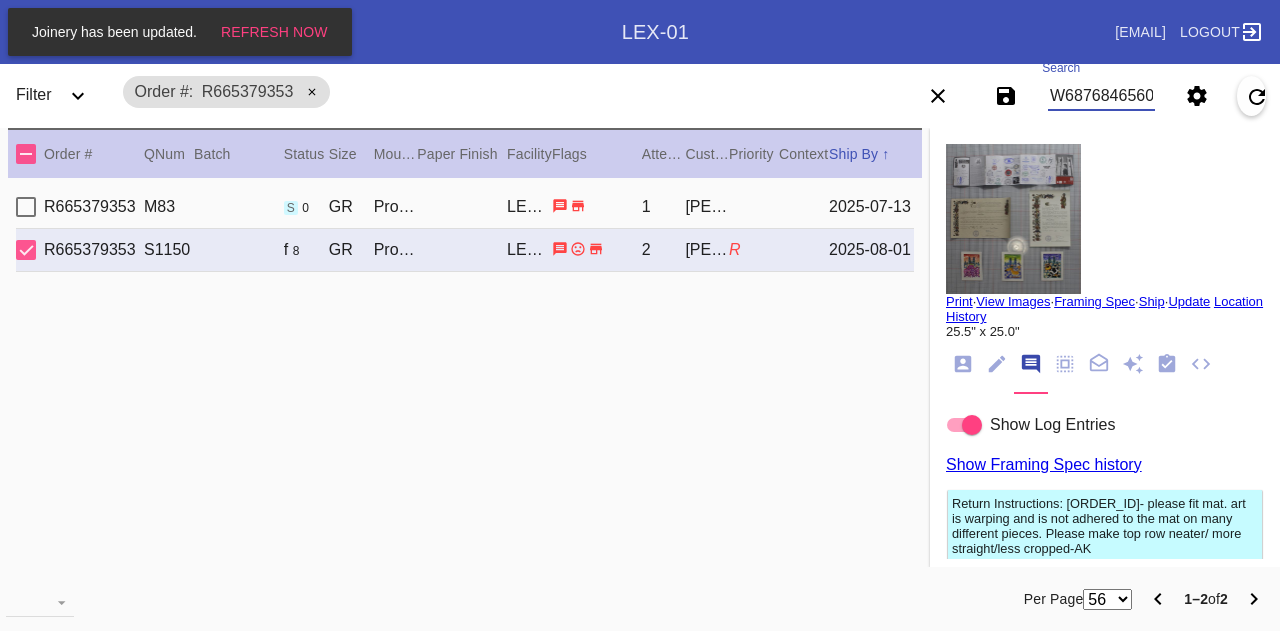 scroll, scrollTop: 0, scrollLeft: 45, axis: horizontal 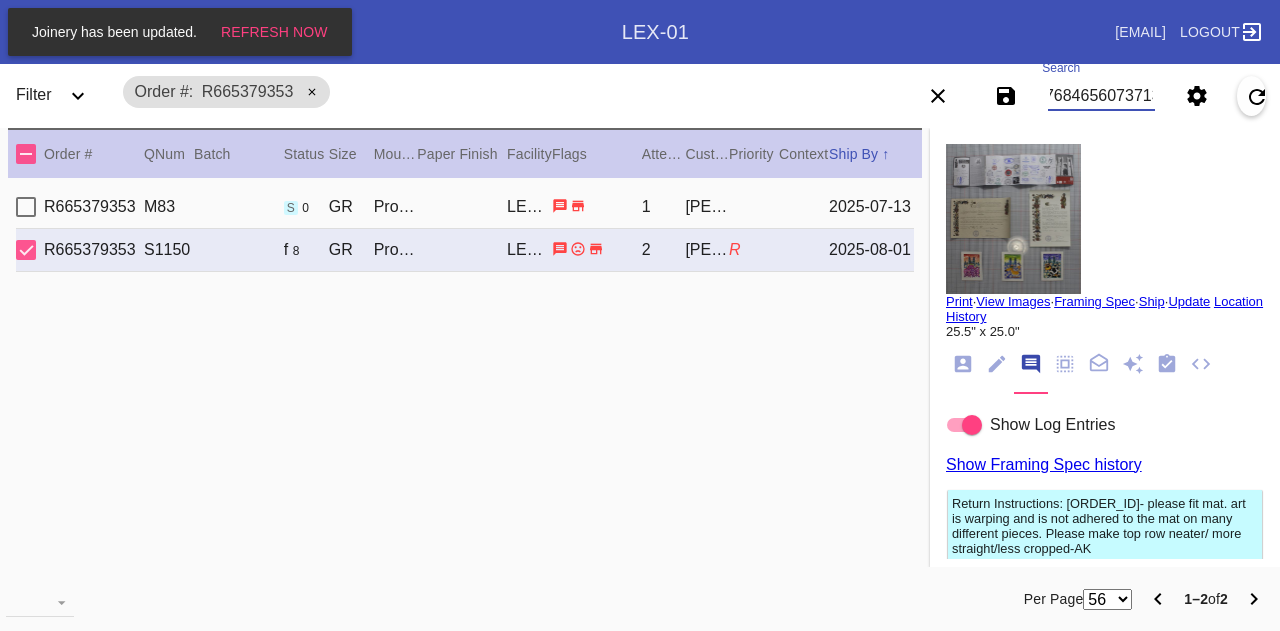 type on "W687684656073713" 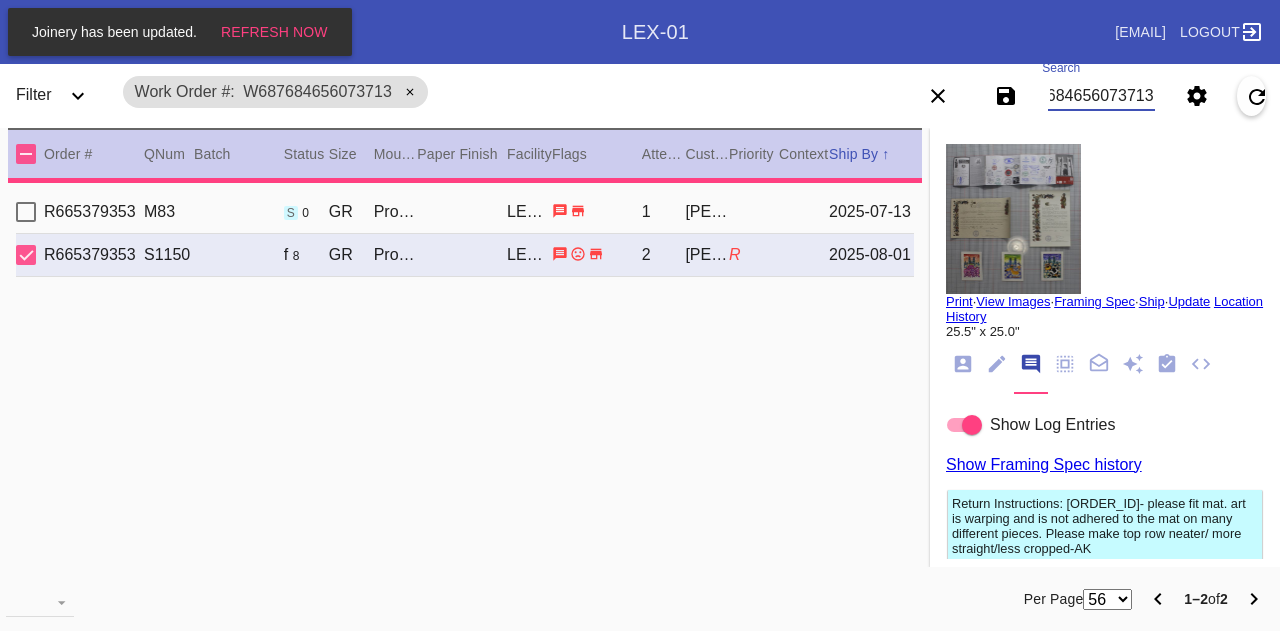 type on "8.375" 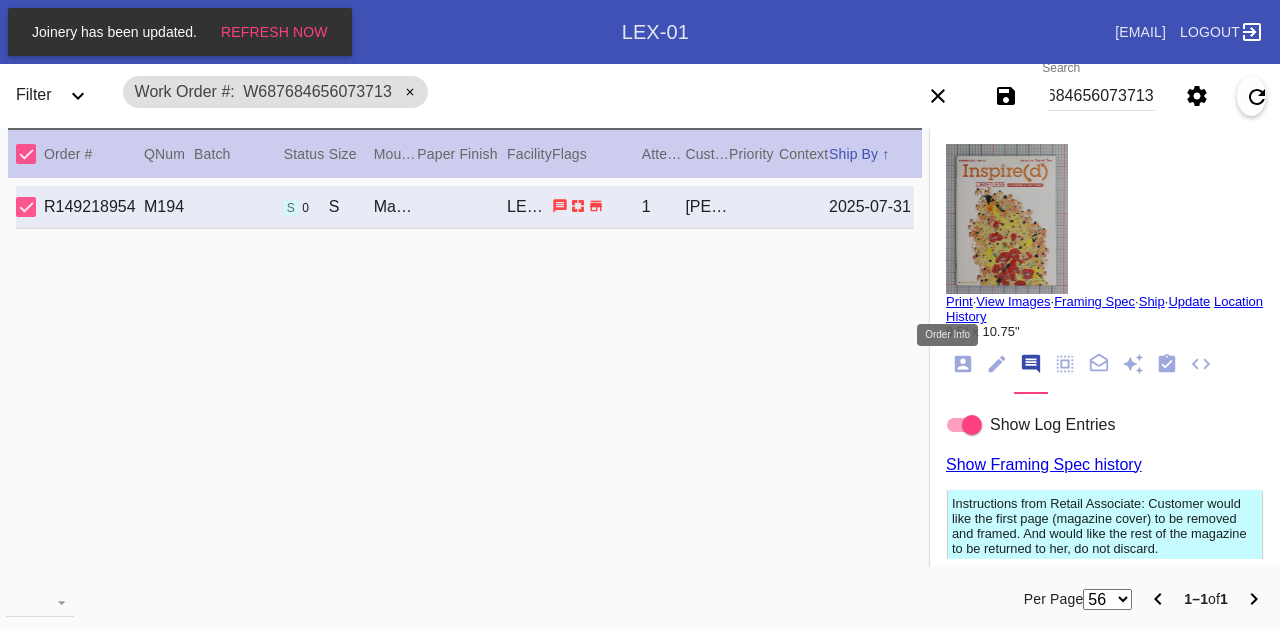 scroll, scrollTop: 0, scrollLeft: 0, axis: both 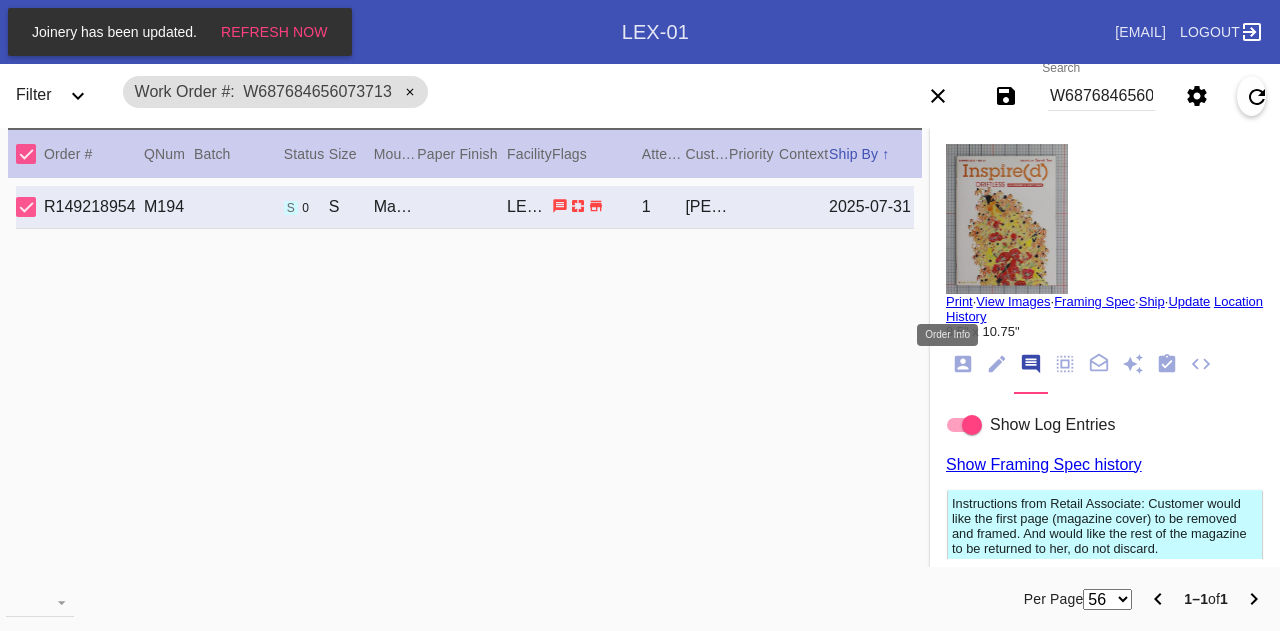 click 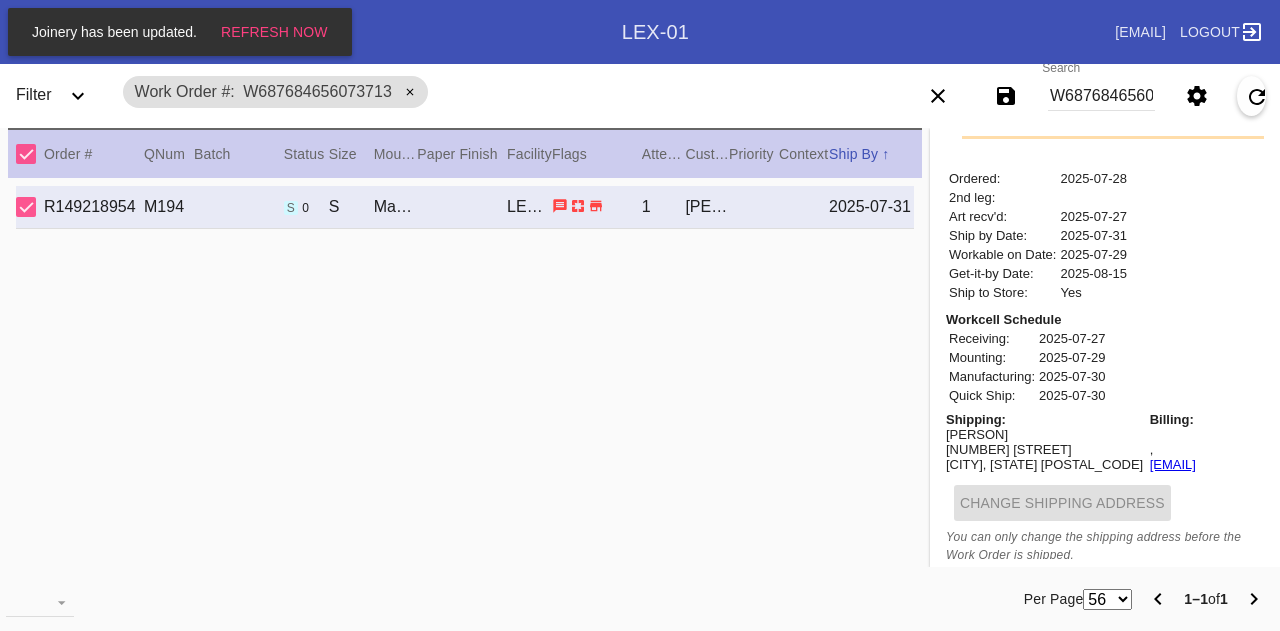 scroll, scrollTop: 796, scrollLeft: 0, axis: vertical 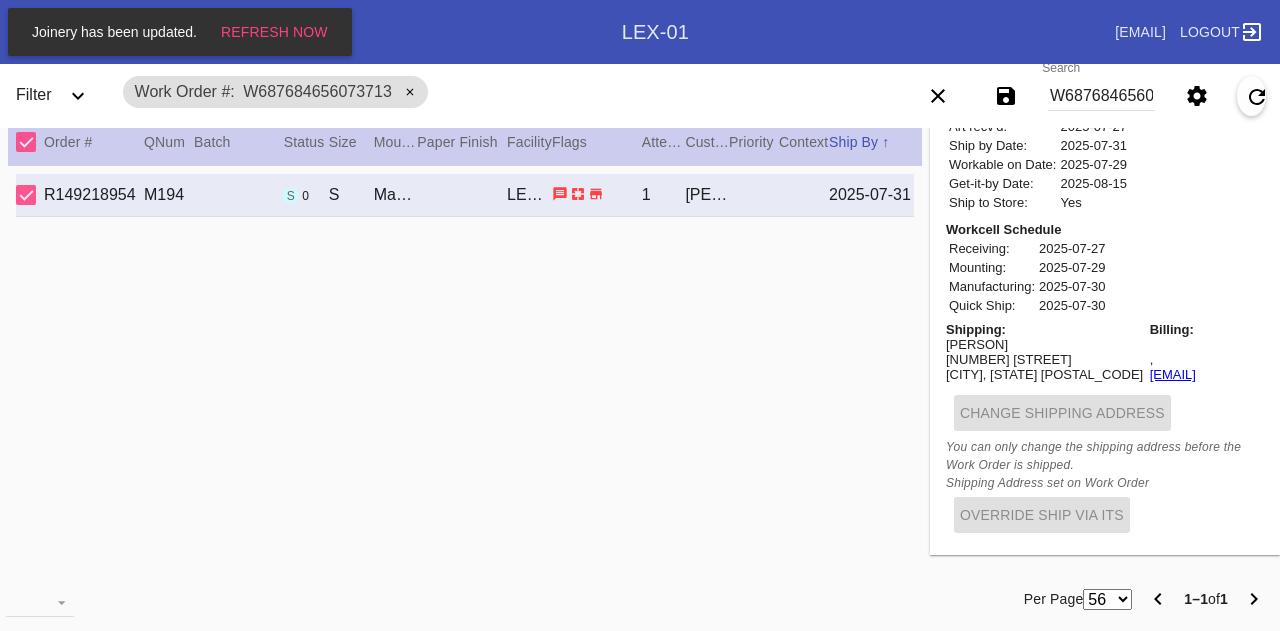 click on "Miriam Lichtenberg" at bounding box center [1044, 344] 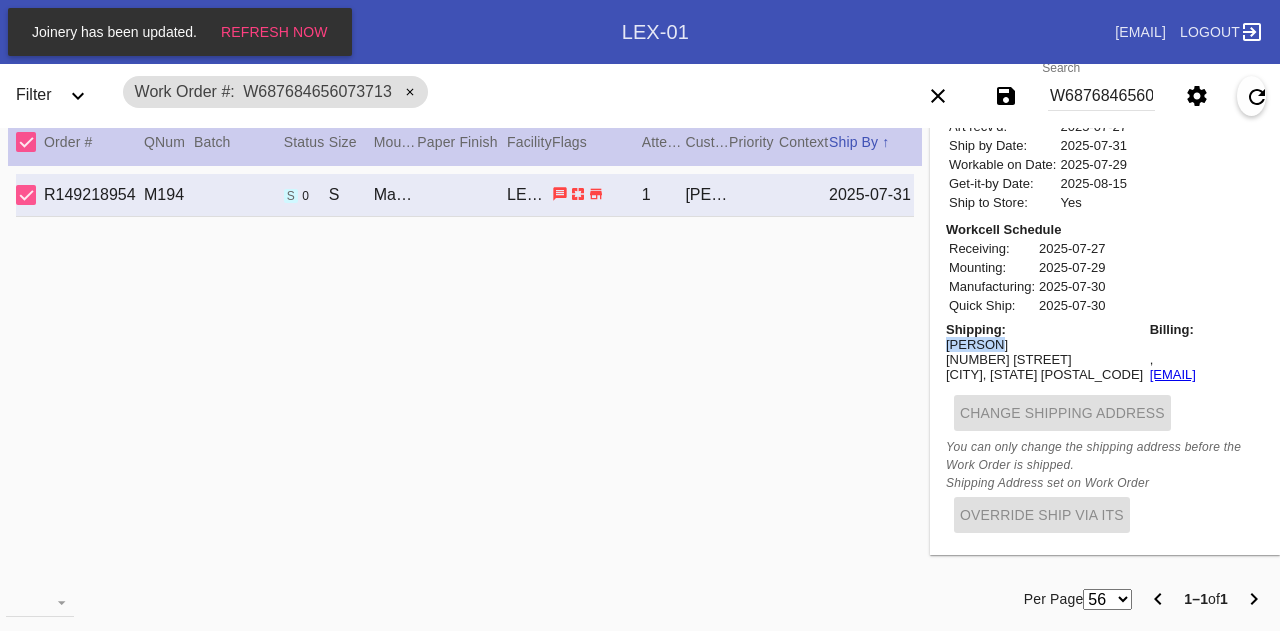 click on "Miriam Lichtenberg" at bounding box center [1044, 344] 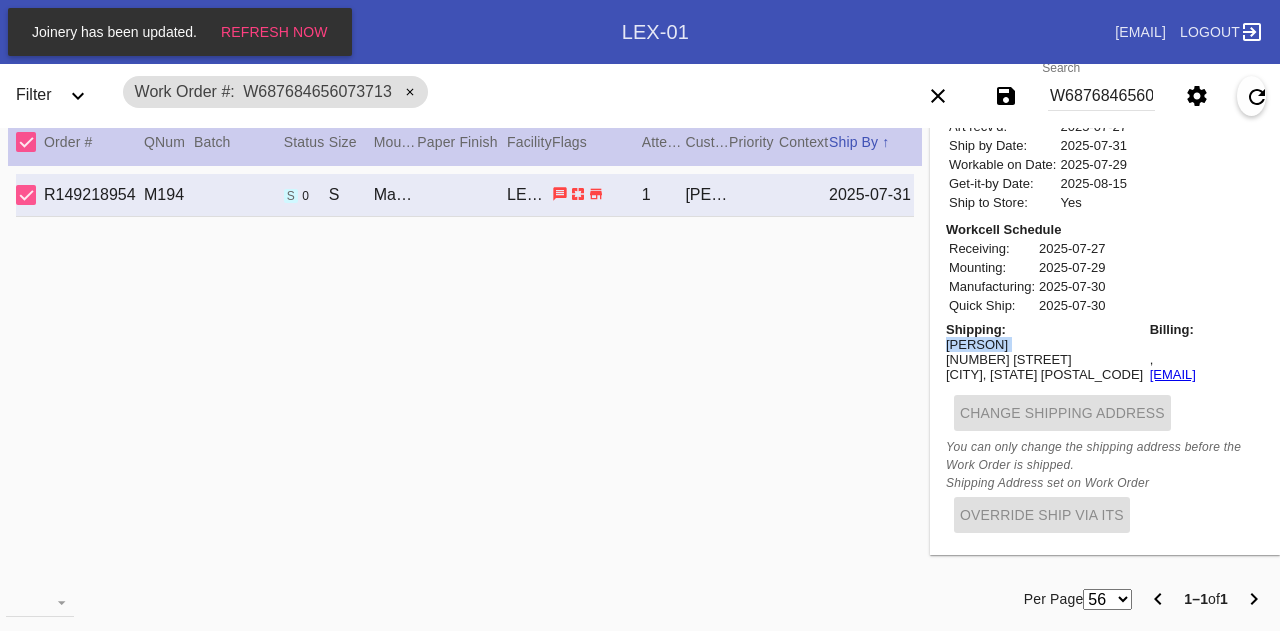 click on "Miriam Lichtenberg" at bounding box center (1044, 344) 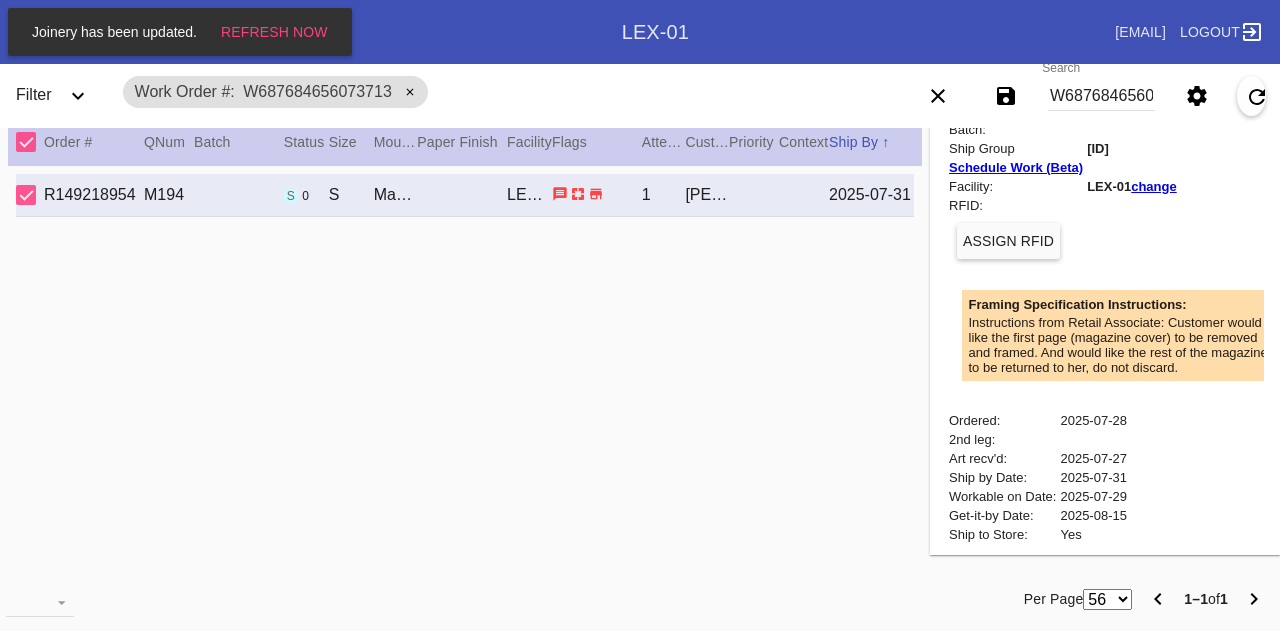 scroll, scrollTop: 0, scrollLeft: 0, axis: both 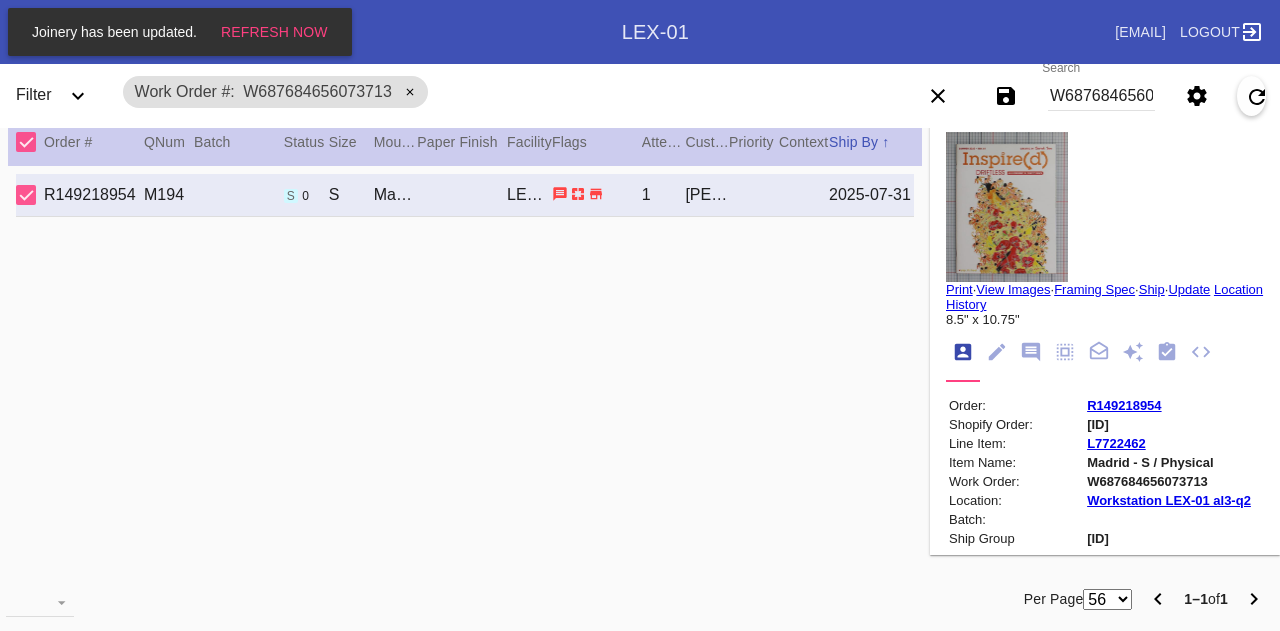 click on "W687684656073713" at bounding box center (1101, 96) 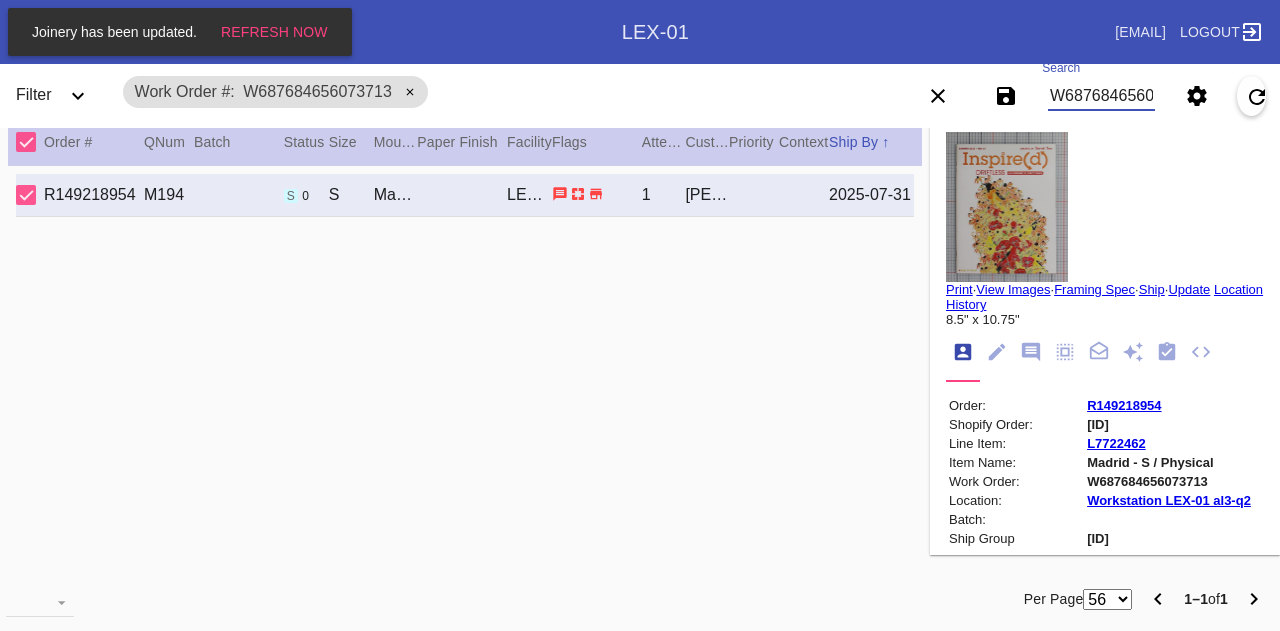 click on "W687684656073713" at bounding box center [1101, 96] 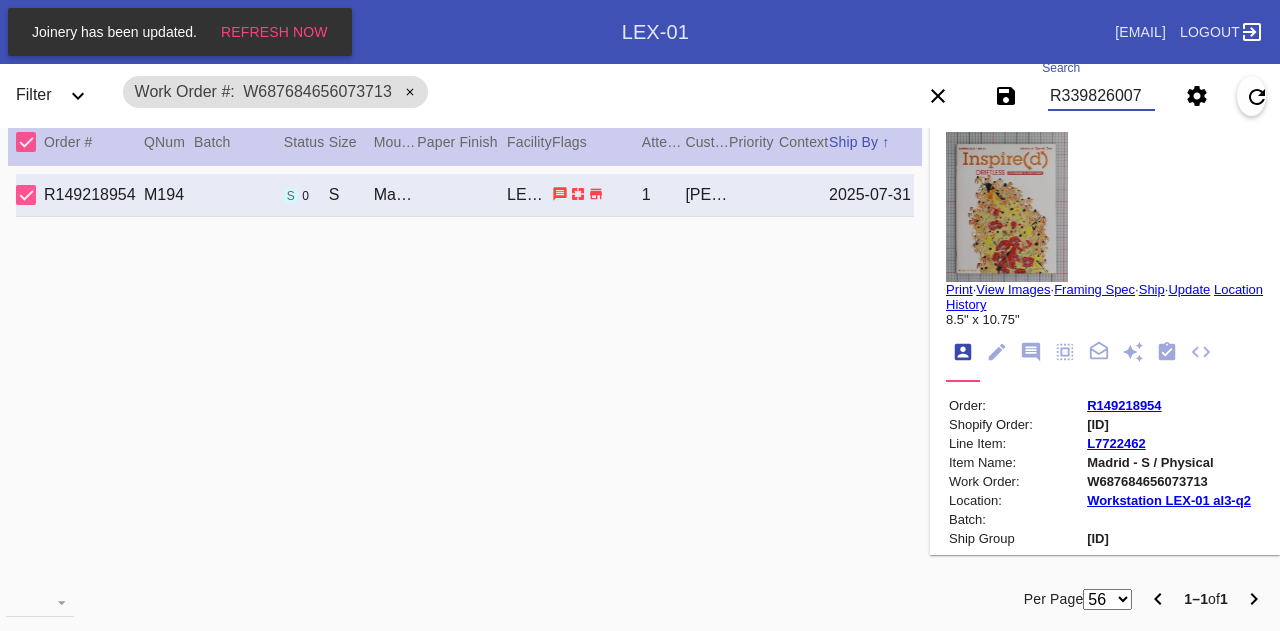 type on "R339826007" 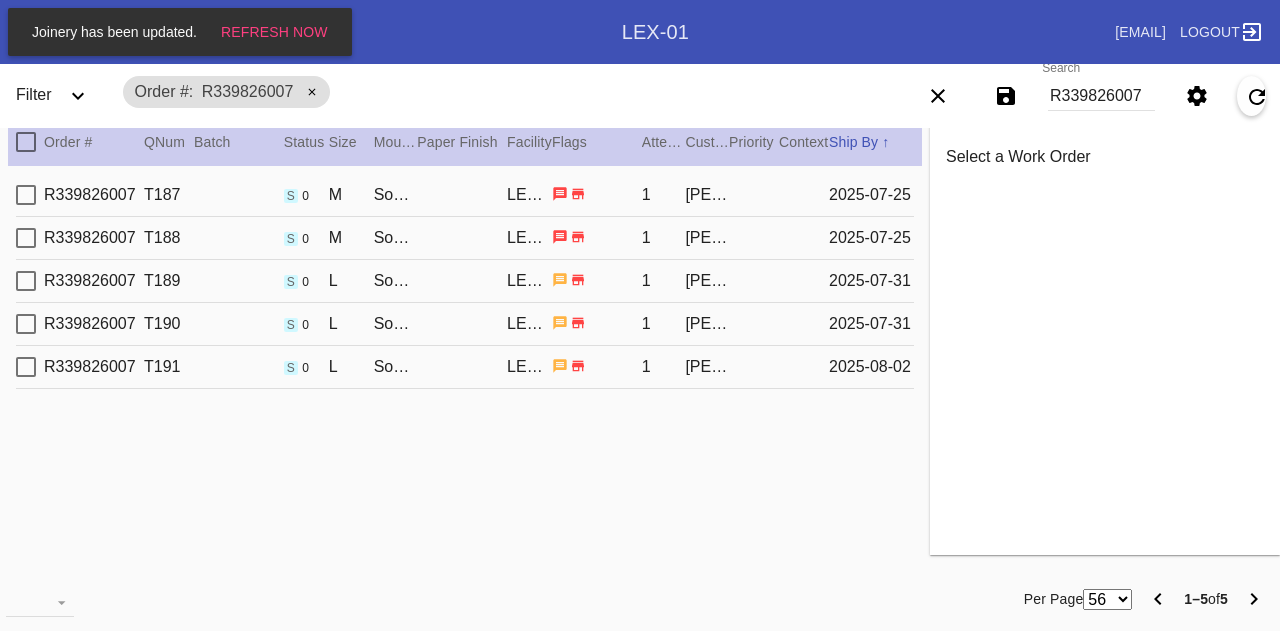 click on "R339826007 T187 s   0 M Sonoma / Dove White LEX-01 1 Lindsey Coe
2025-07-25" at bounding box center [465, 195] 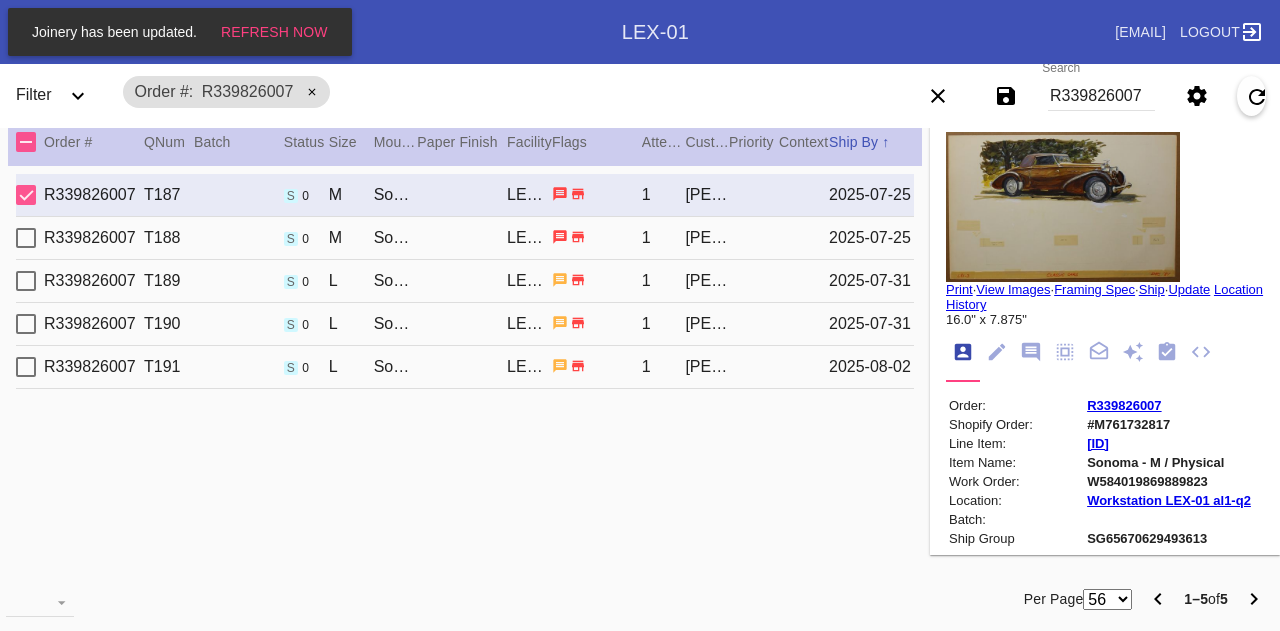 click on "Print  ·  View Images  ·  Framing Spec  ·  Ship  ·  Update   Location History 16.0" x 7.875"                                 Order: R339826007 Shopify Order: #M761732817 Line Item: L6977686 Item Name: Sonoma - M / Physical Work Order: W584019869889823 Location: Workstation LEX-01 al1-q2 Batch: Ship Group SG65670629493613 Schedule Work (Beta) Facility: LEX-01  change RFID:
Assign RFID
Special Instructions on Order: Paper pockets, trimmings in paper pockets, and same hardware for all Line Item Instructions: Processing Instructions: Work Order Instructions: Framing Specification Instructions: Instructions from Customer Service: PRO NOTE: permission to trim to approx 16 x 7.875 to cover pencil and tape residue. matching FFS with L4723572. RTC trimmings. TR 7.23  Ordered: 2025-07-15 2nd leg: Art recv'd: 2025-07-24 Ship by Date: 2025-07-25 Workable on Date: 2025-07-22 Get-it-by Date: 2025-08-09 Ship to Store: Yes Workcell Schedule" at bounding box center [1105, 748] 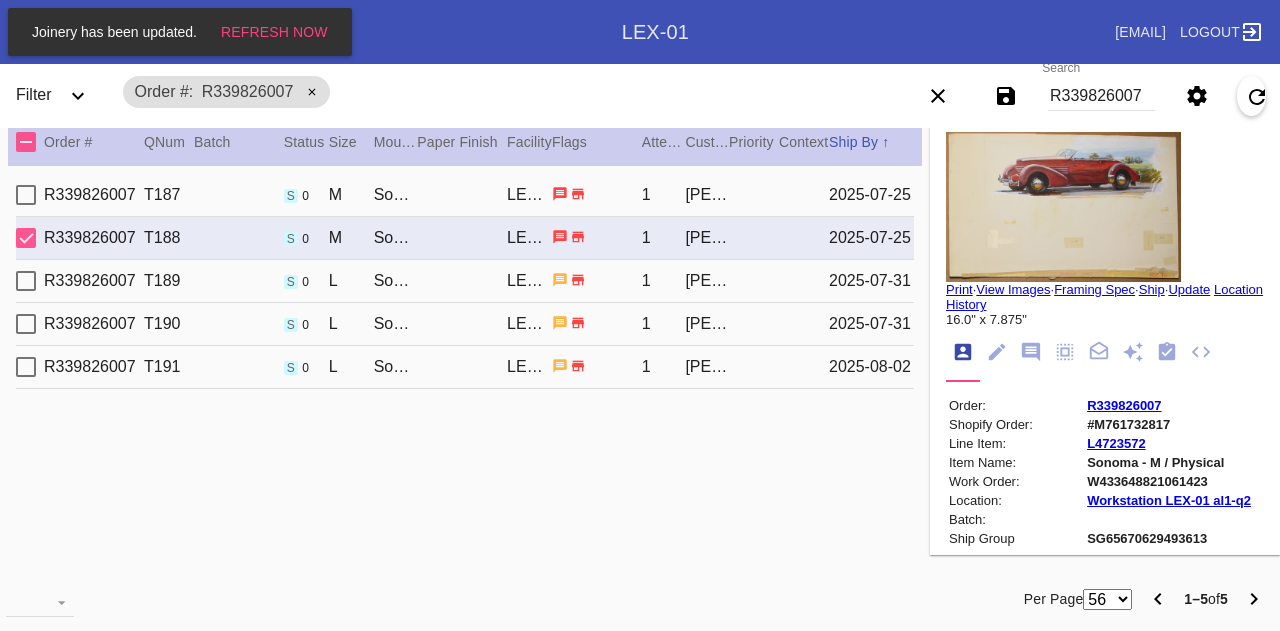 click on "R339826007 T189 s   0 L Sonoma / Dove White LEX-01 1 Lindsey Coe
2025-07-31" at bounding box center (465, 281) 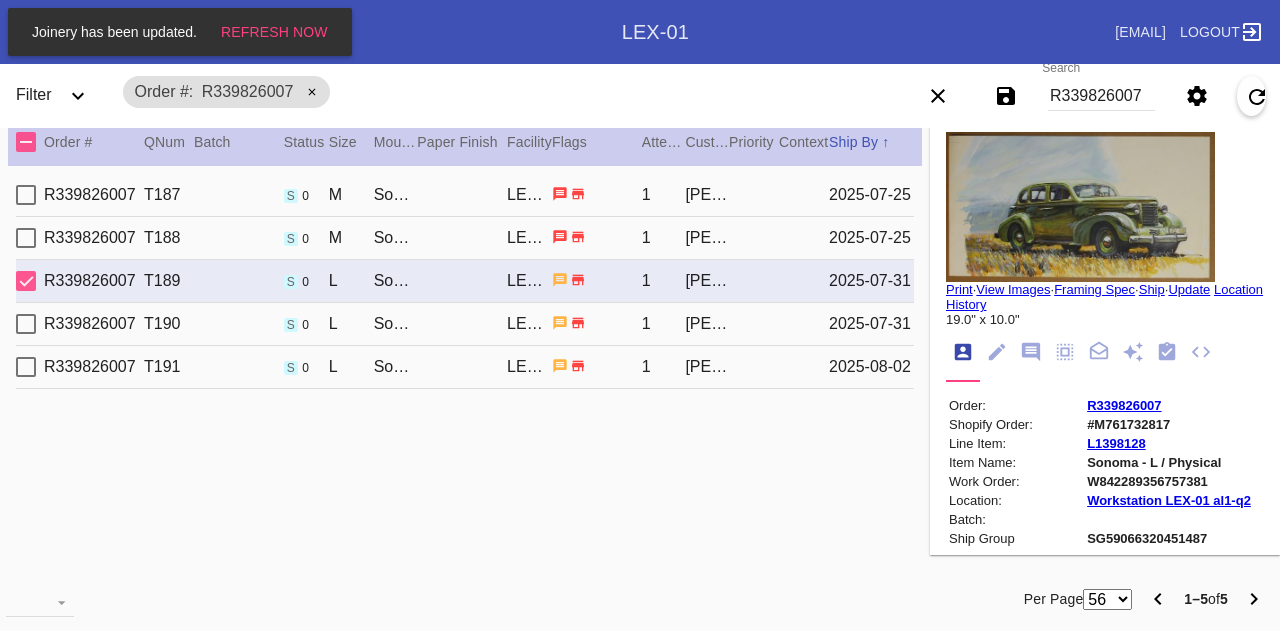 click on "R339826007 T190 s   0 L Sonoma / Dove White LEX-01 1 Lindsey Coe
2025-07-31" at bounding box center (465, 324) 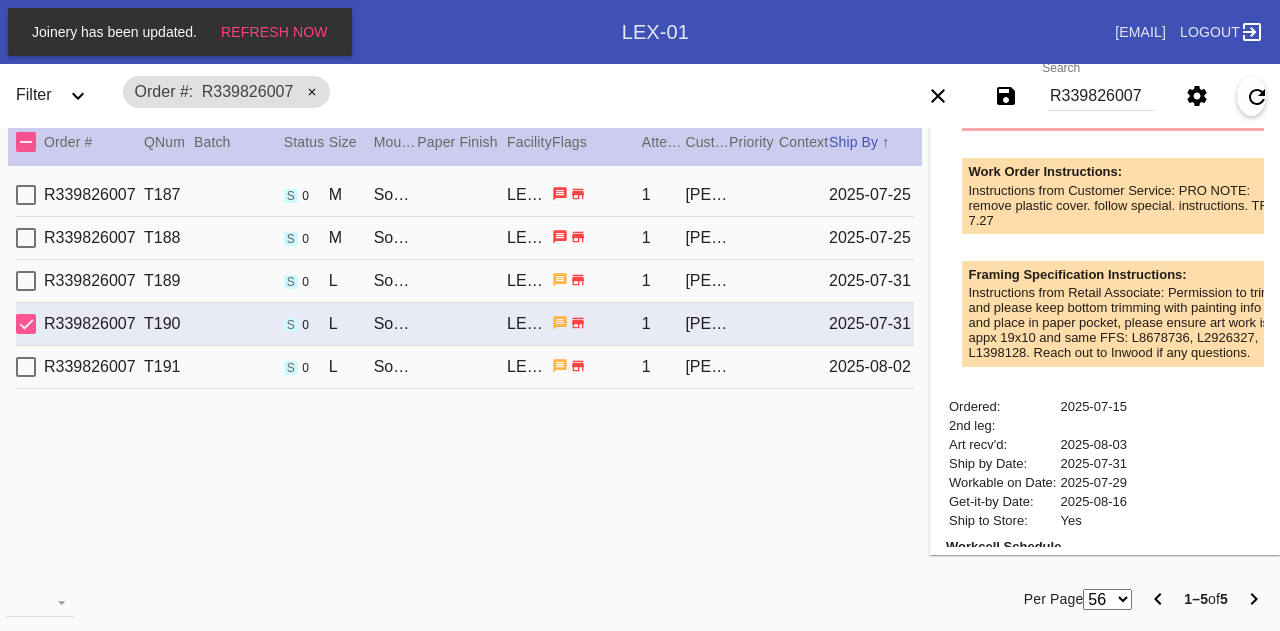 scroll, scrollTop: 1004, scrollLeft: 0, axis: vertical 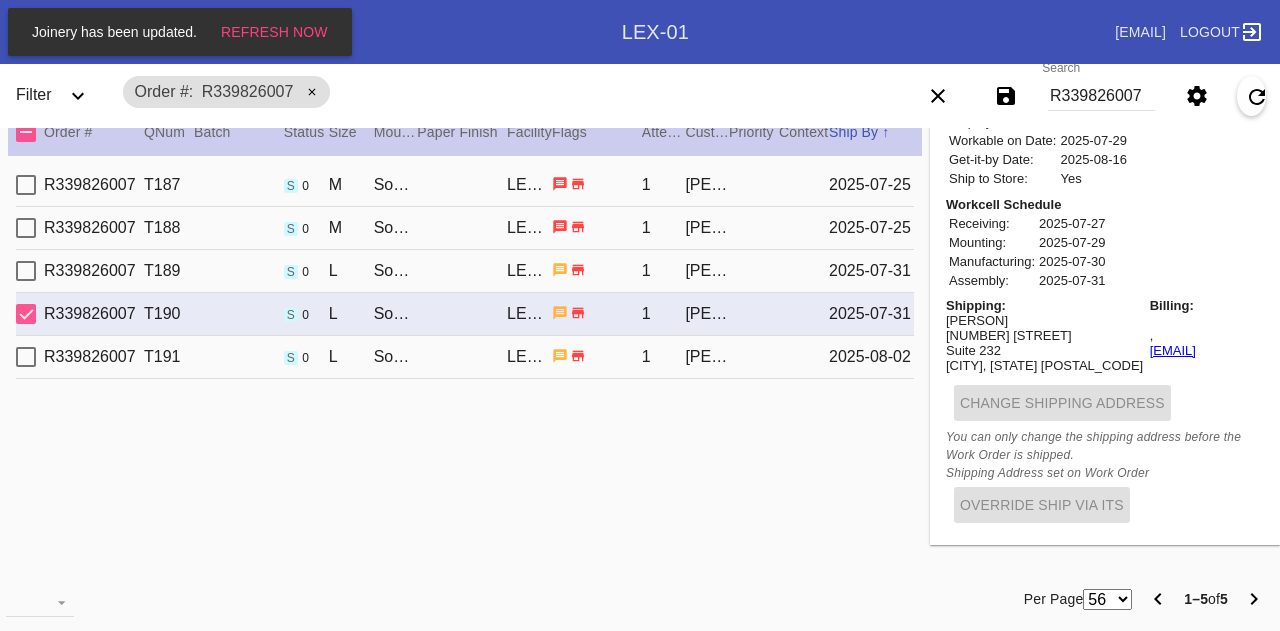 click on "Lindsey Coe" at bounding box center (1044, 320) 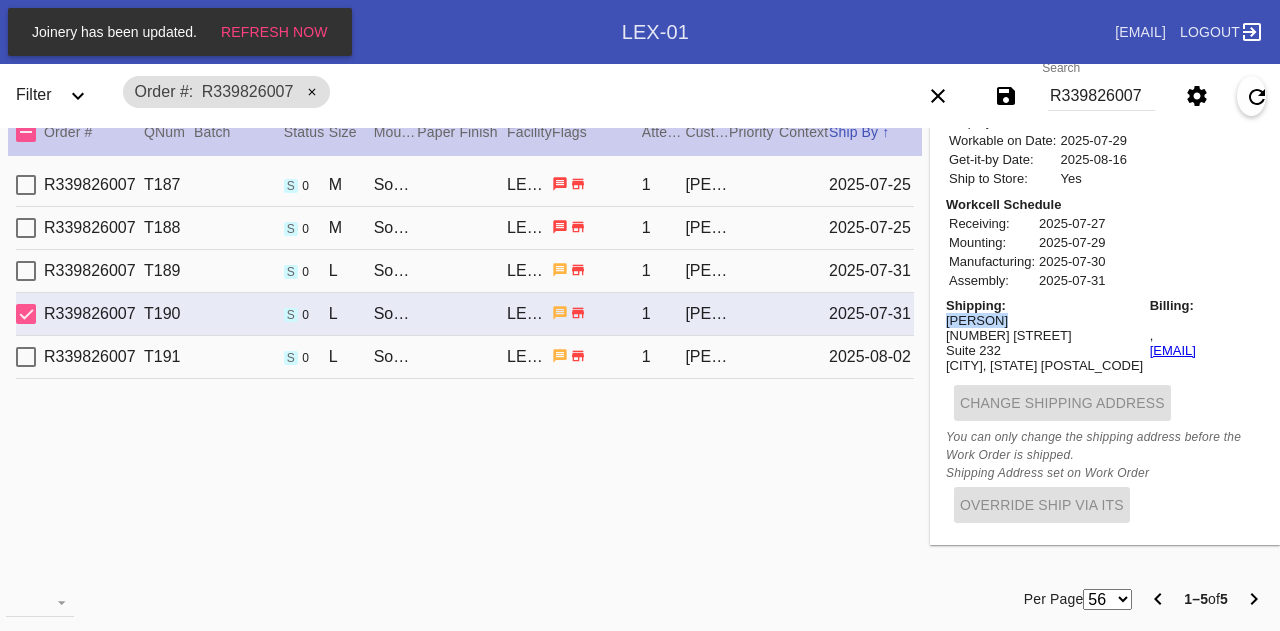 click on "Lindsey Coe" at bounding box center (1044, 320) 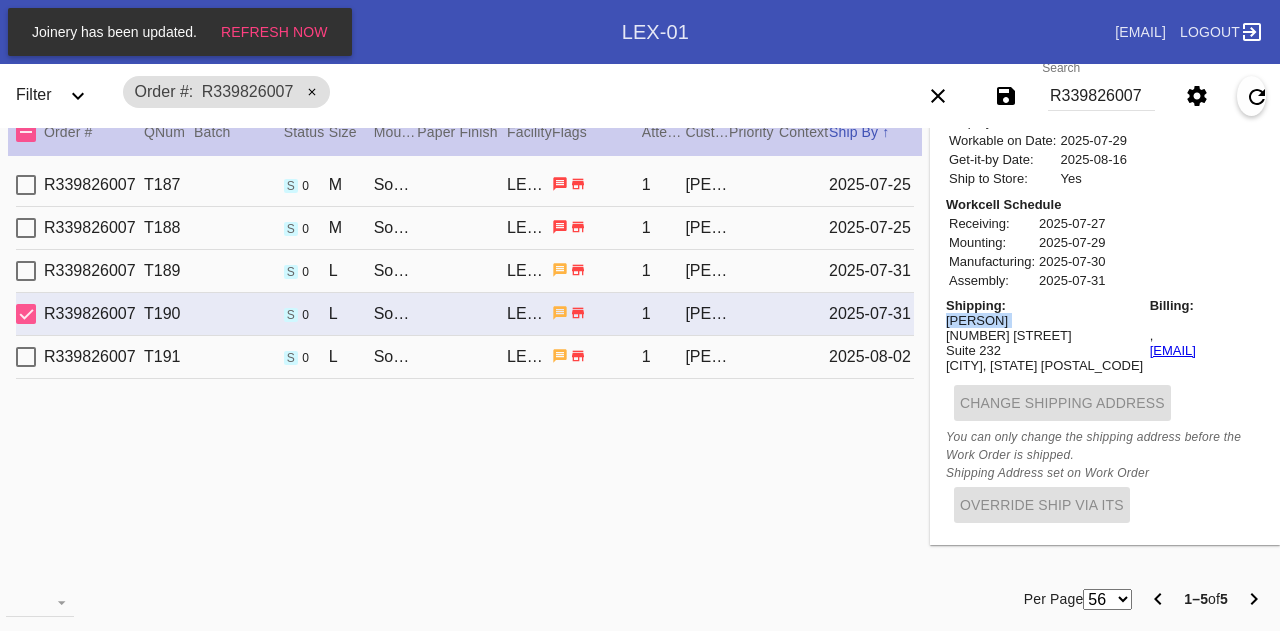 click on "Lindsey Coe" at bounding box center (1044, 320) 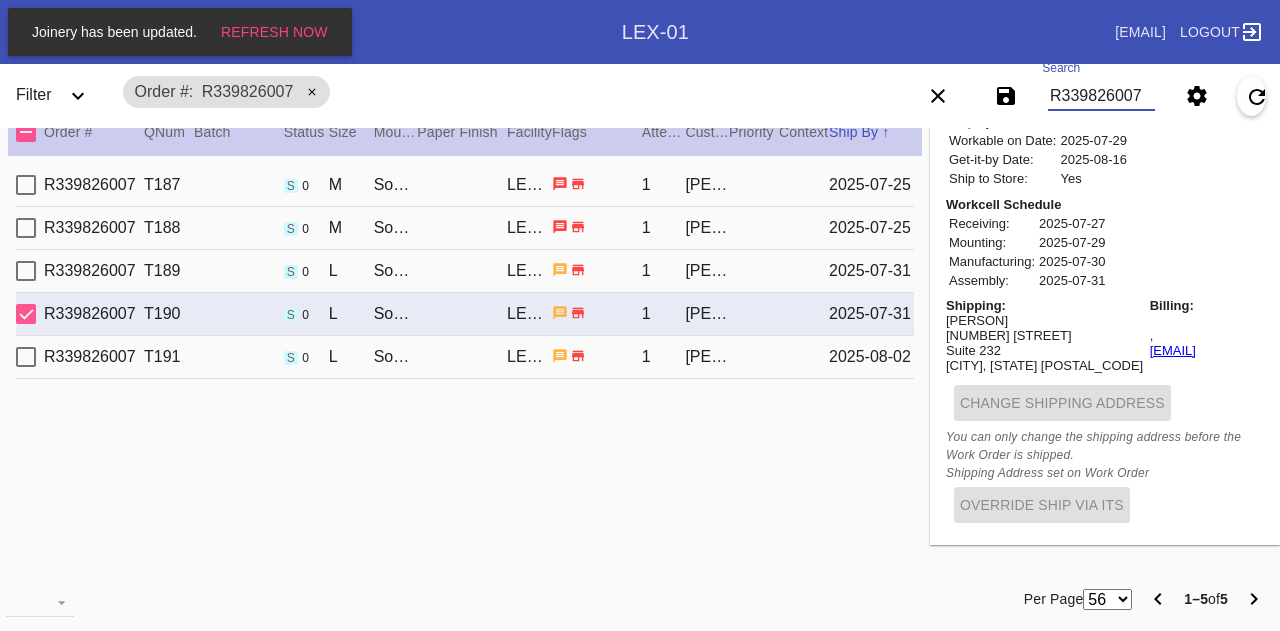 click on "R339826007" at bounding box center (1101, 96) 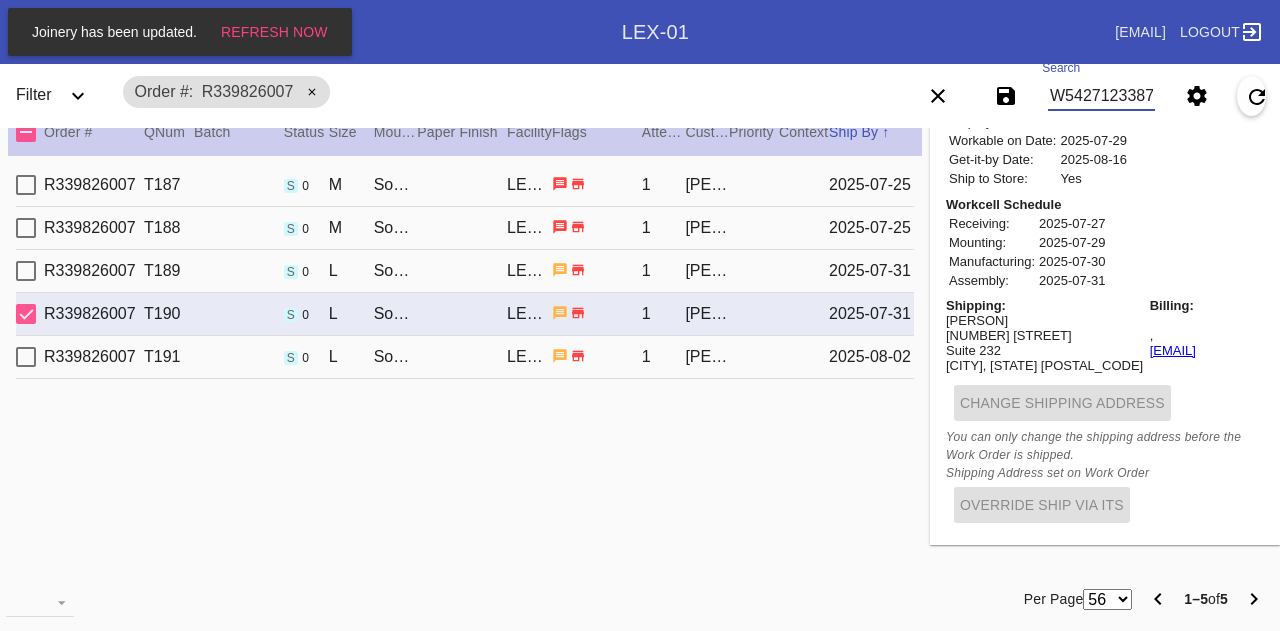 type on "W542712338701391" 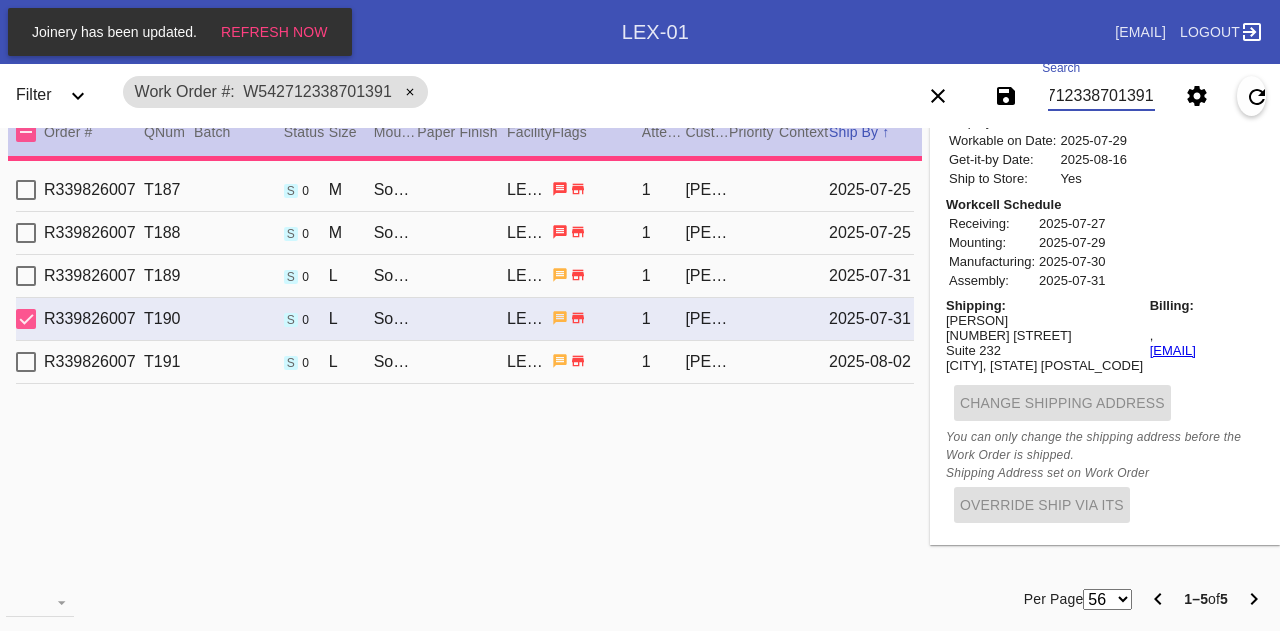 type 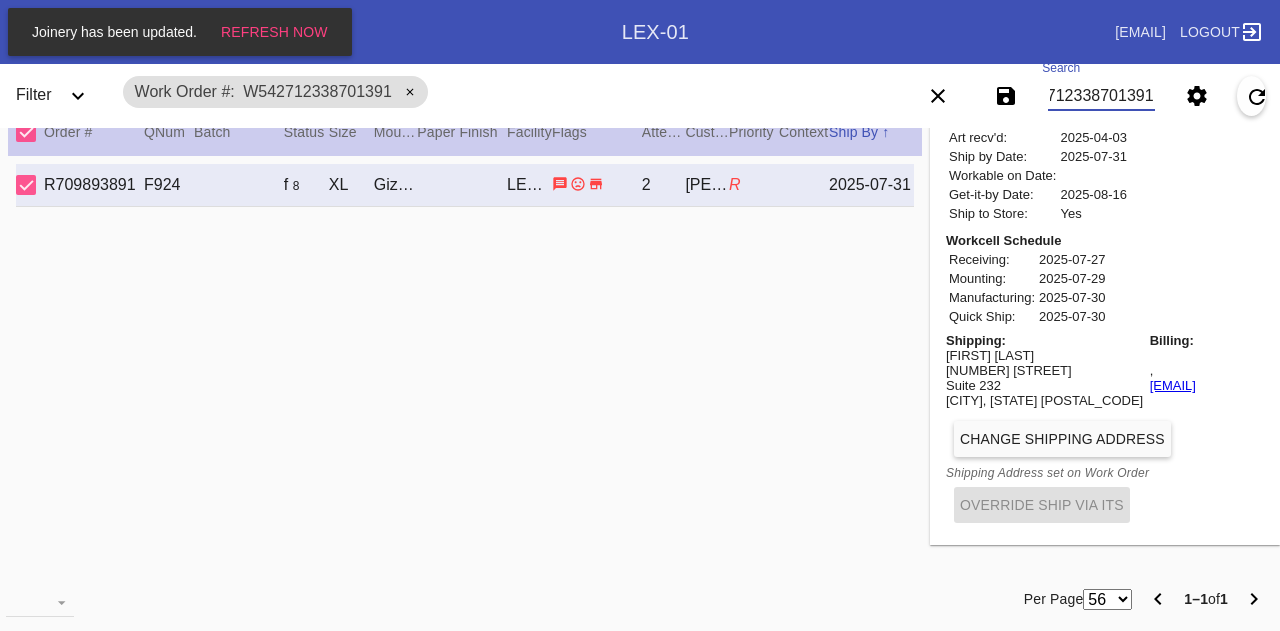 scroll, scrollTop: 0, scrollLeft: 0, axis: both 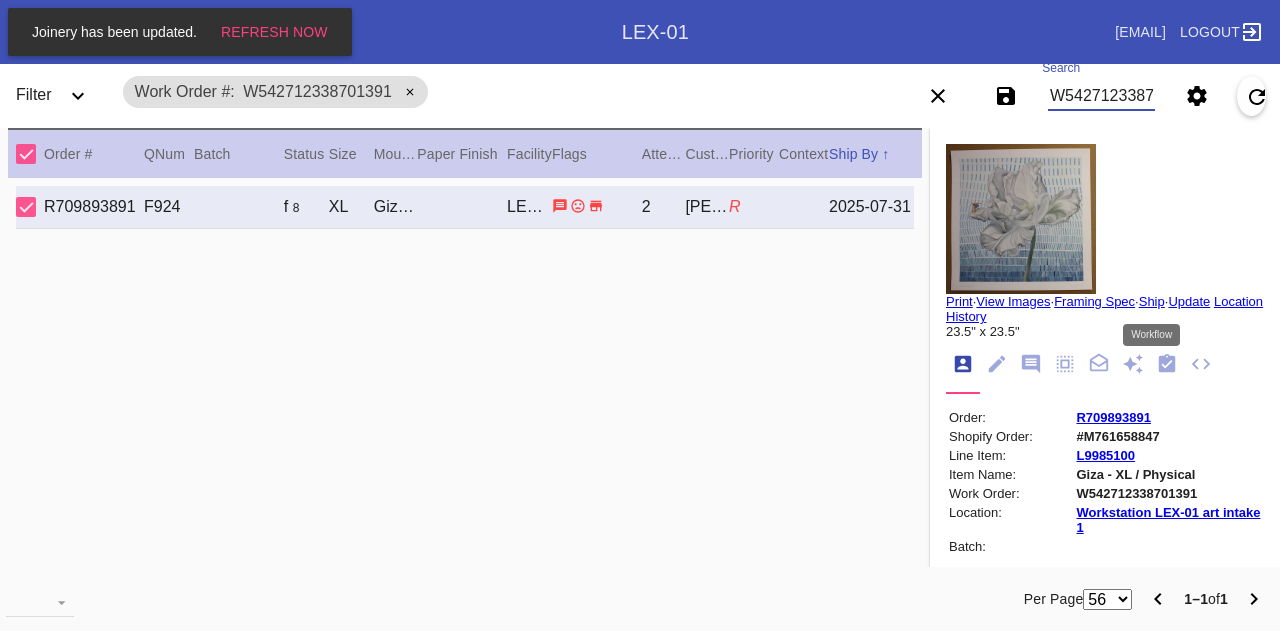click 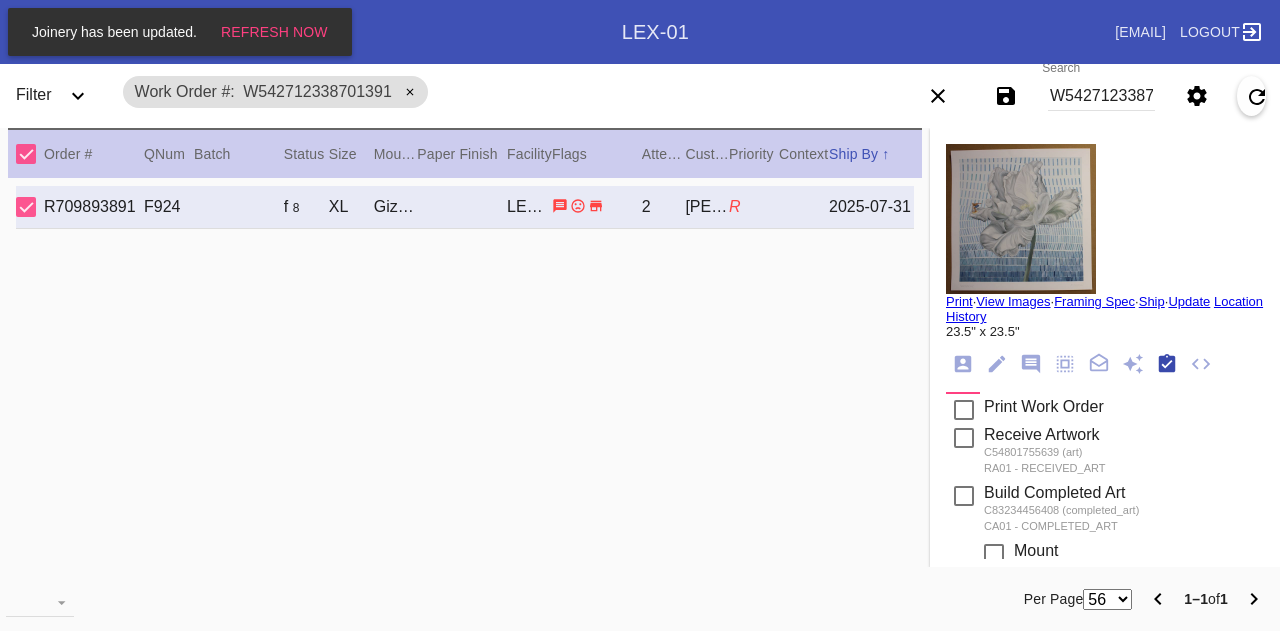 scroll, scrollTop: 318, scrollLeft: 0, axis: vertical 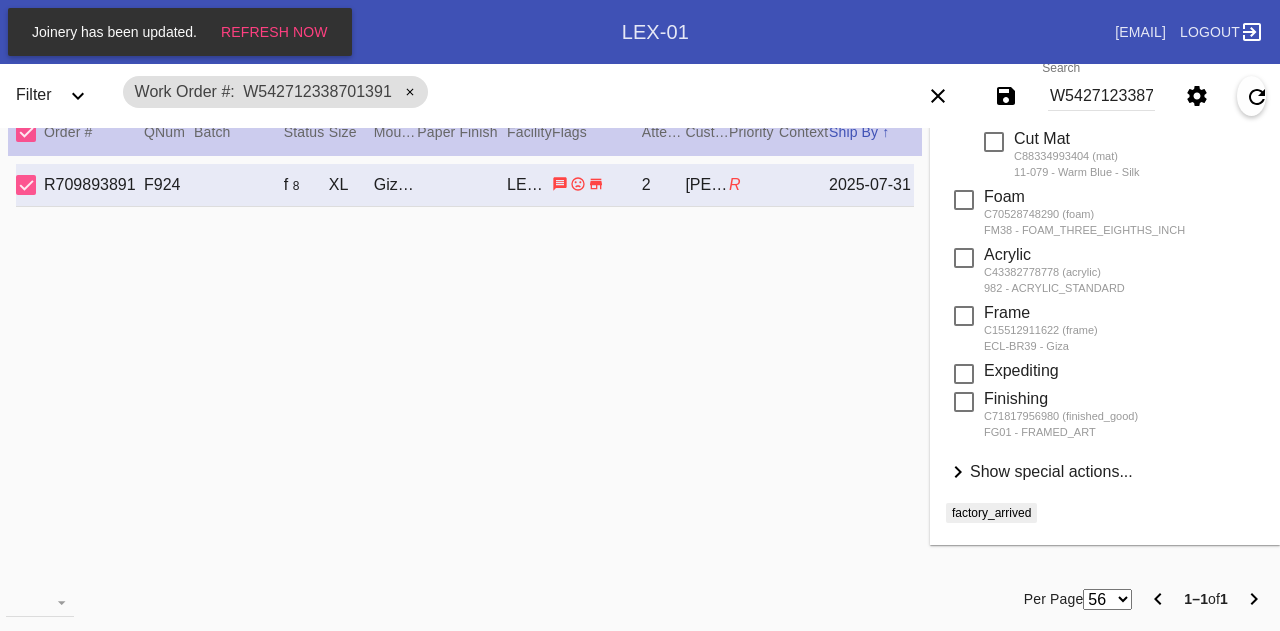 click on "Show special actions..." at bounding box center (1051, 471) 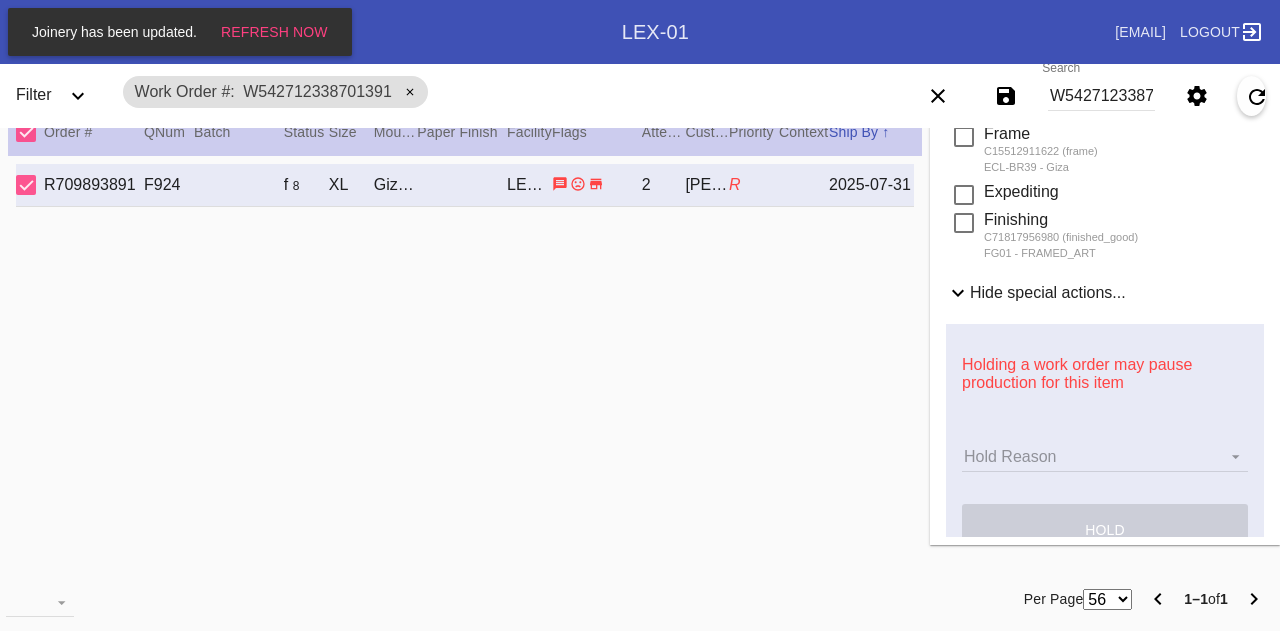 scroll, scrollTop: 606, scrollLeft: 0, axis: vertical 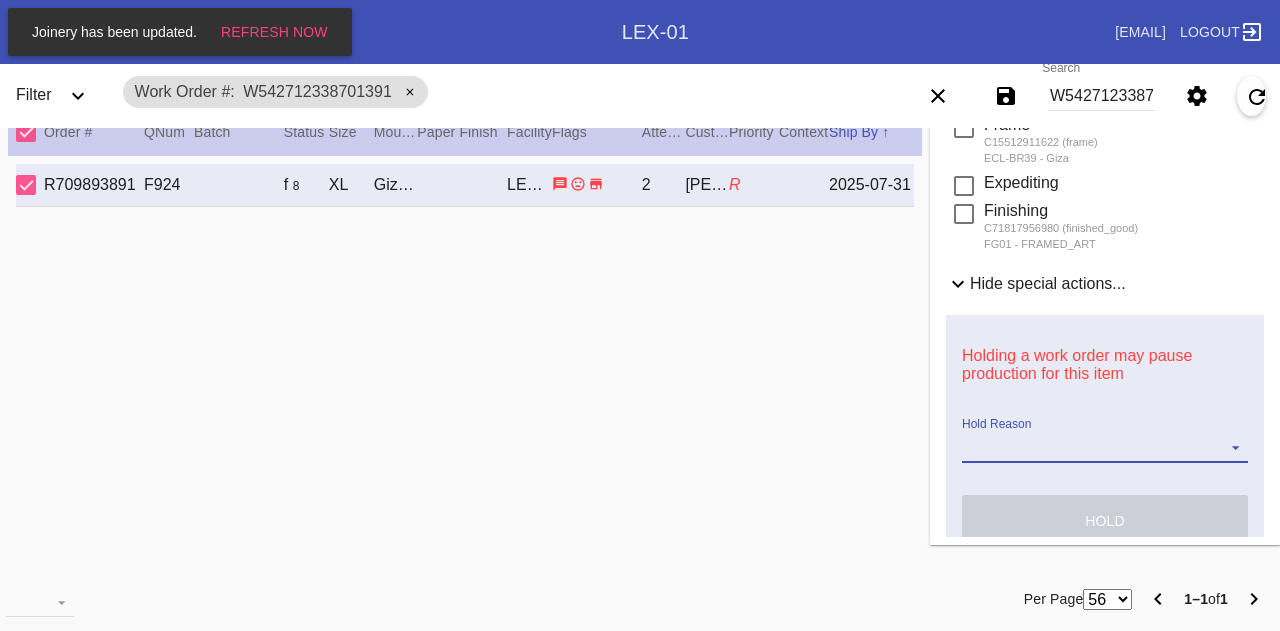 click on "Hold Reason Artcare Artwork Review CA Proactive Outreach CX Artwork Review CX Asset Protection Review Embedded Mat Plaque F4B Order Update FB Internal Sample Facility Out of Stock HPO Not Received Ops Question Submitted Order Change Request Out of Stock Pull for Production Replacement Ordered Retail NSOGW Search and Rescue Update Work Order" at bounding box center (1105, 448) 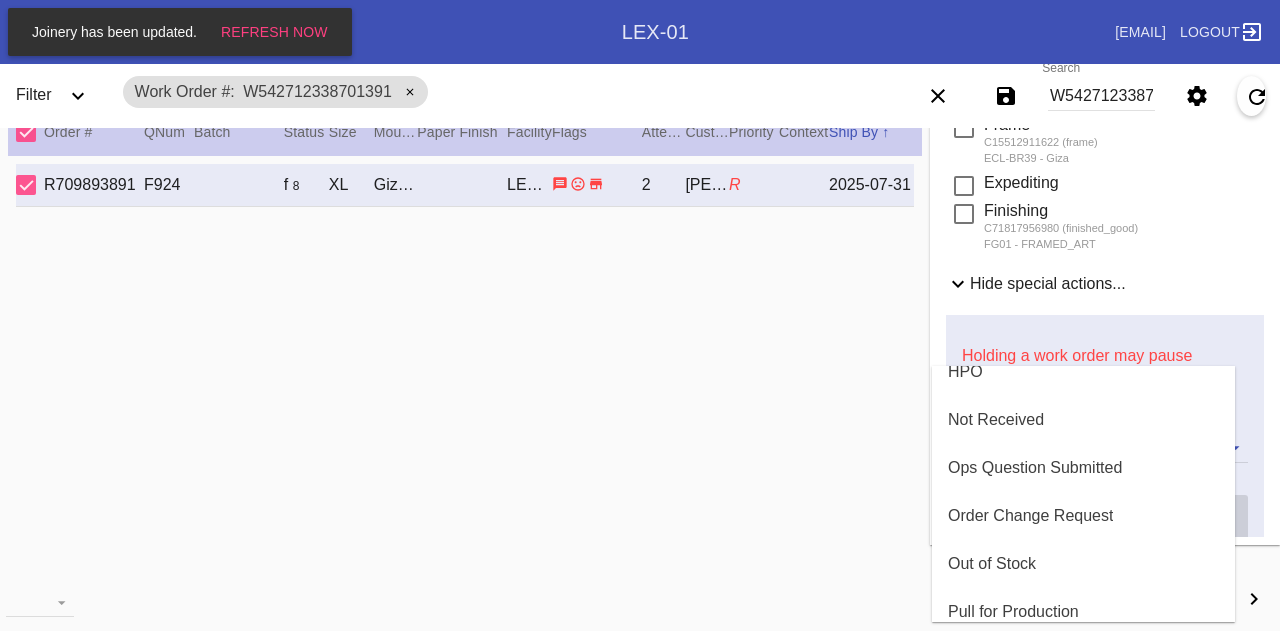 scroll, scrollTop: 404, scrollLeft: 0, axis: vertical 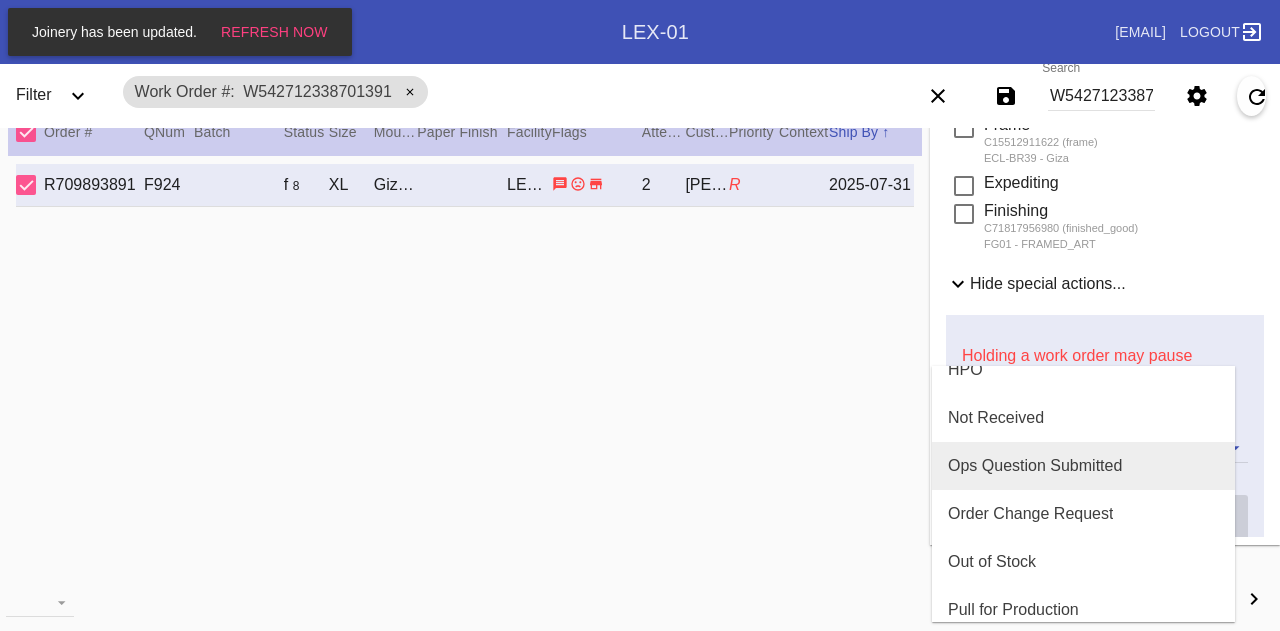 click on "Ops Question Submitted" at bounding box center (1035, 466) 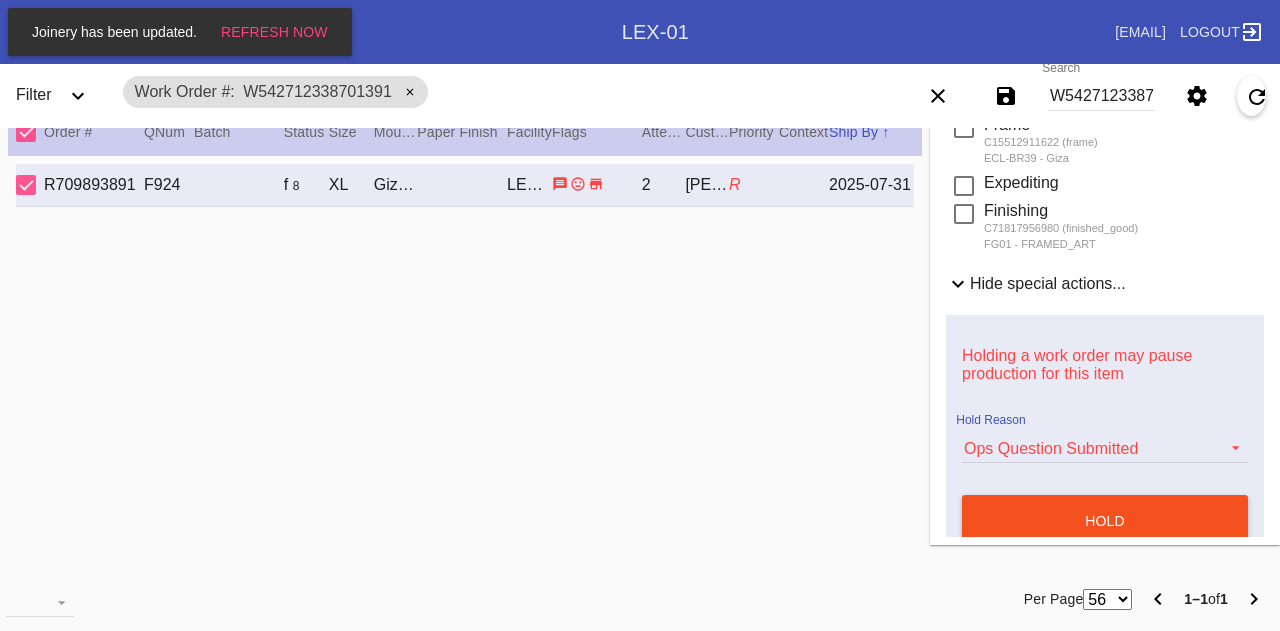 click on "hold" at bounding box center (1105, 521) 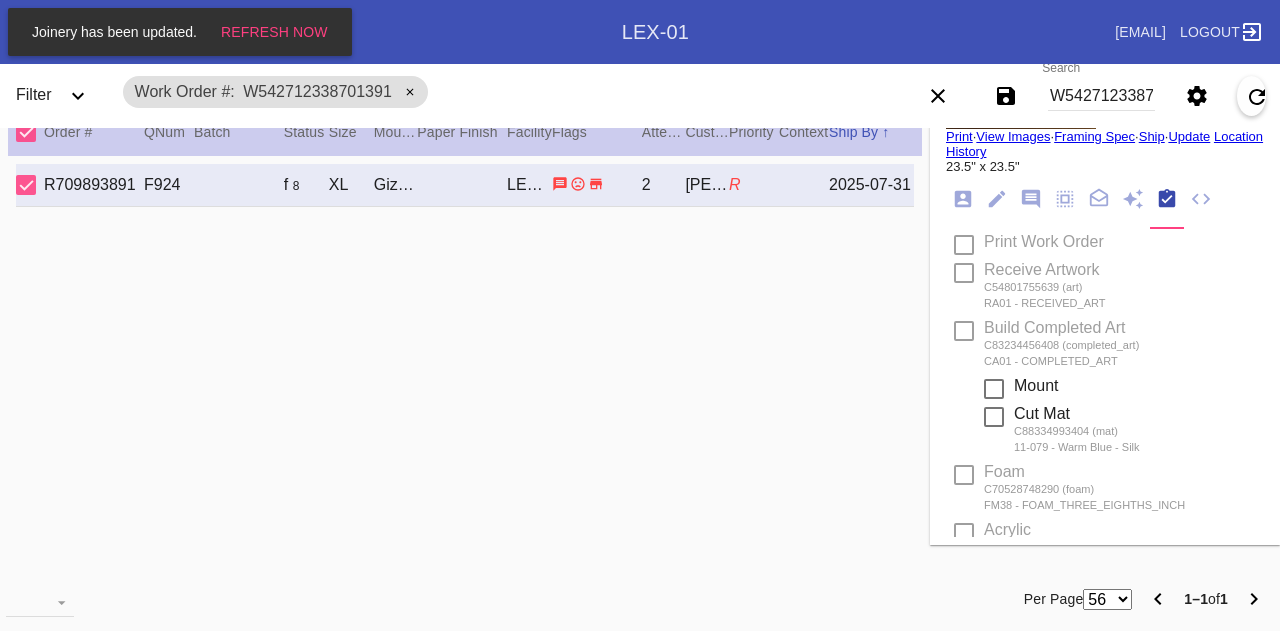 scroll, scrollTop: 0, scrollLeft: 0, axis: both 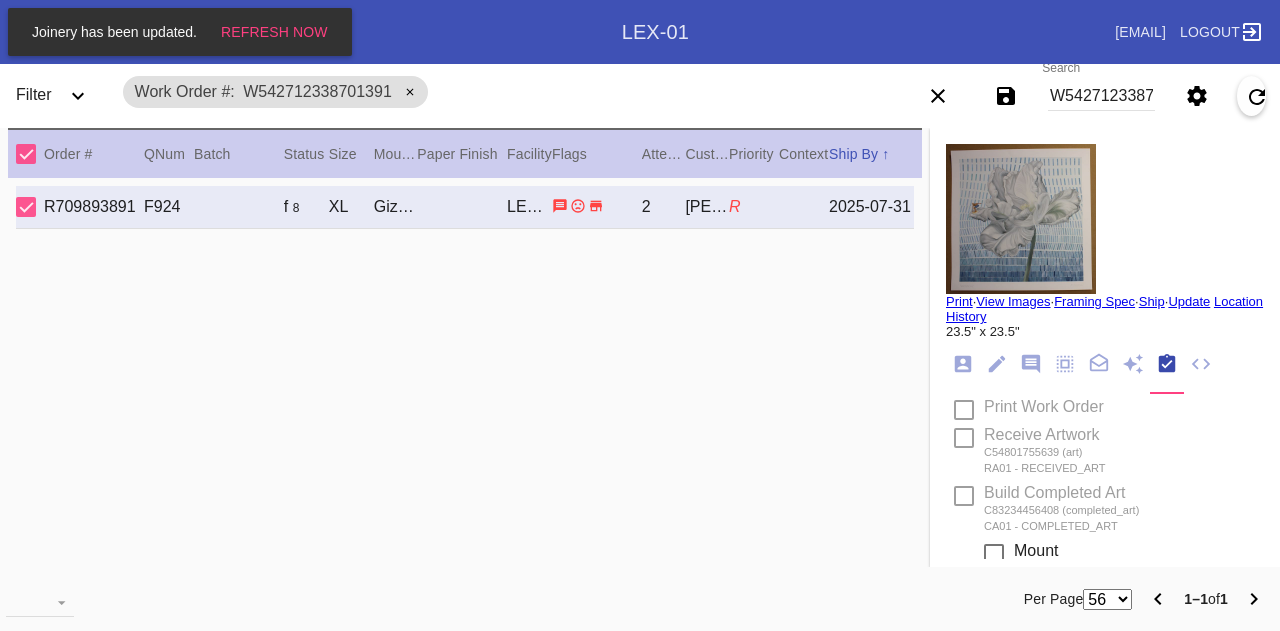 type 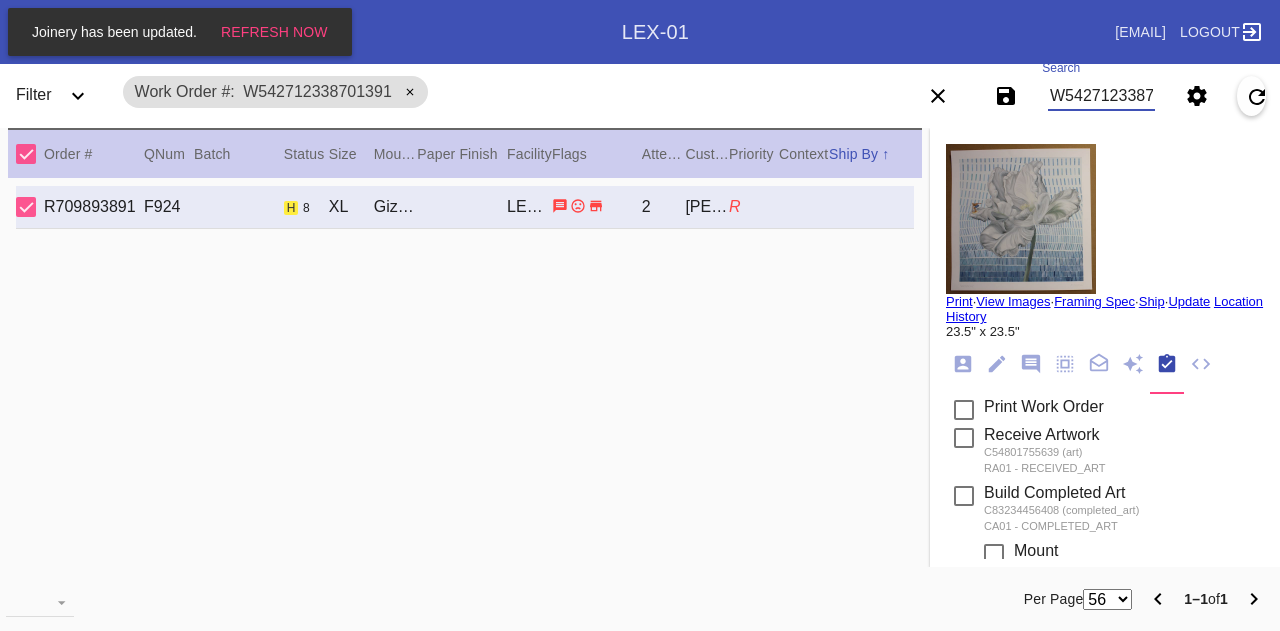 click on "W542712338701391" at bounding box center (1101, 96) 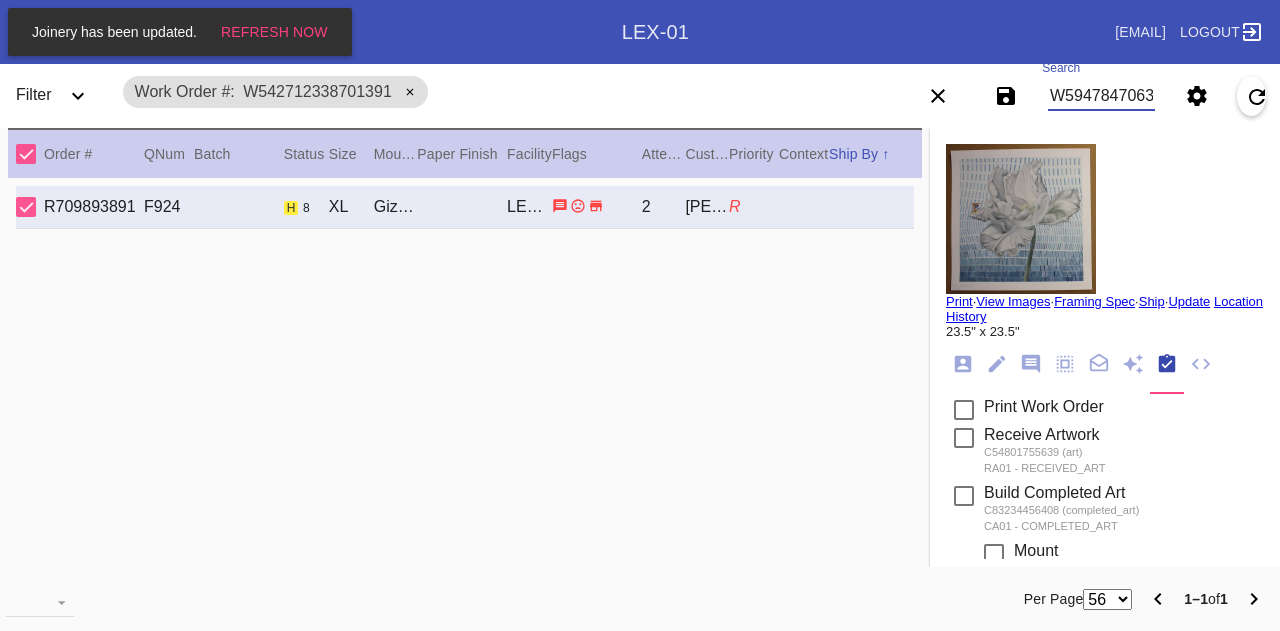 type on "W594784706305328" 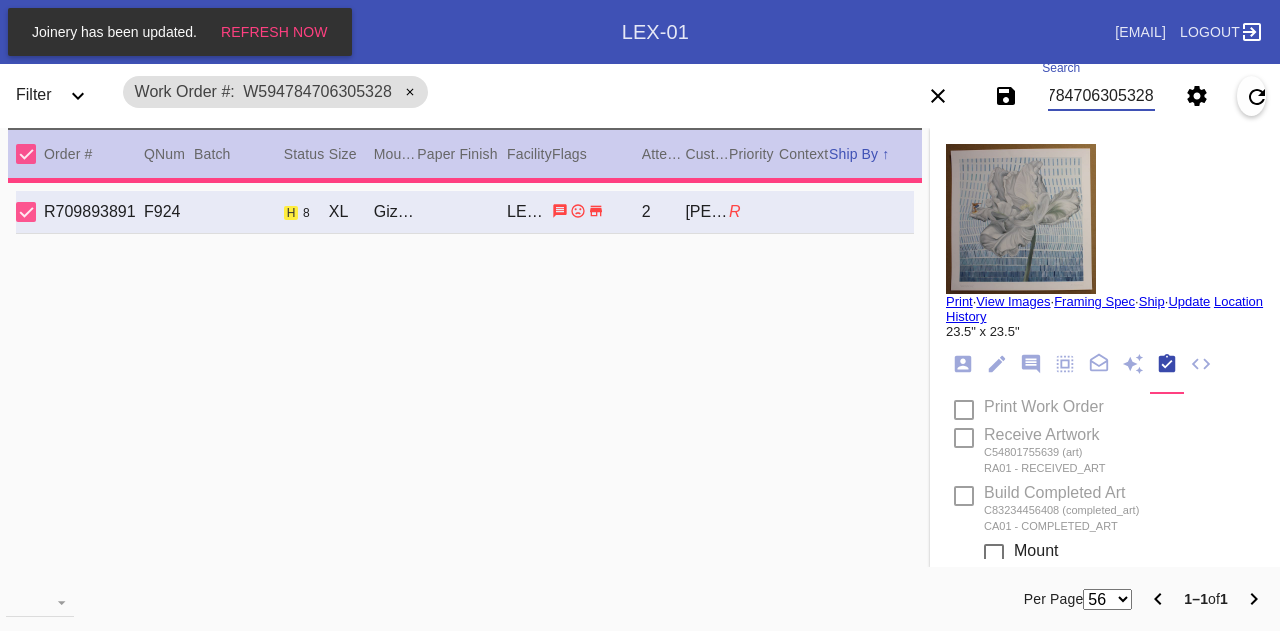 type on "15.625" 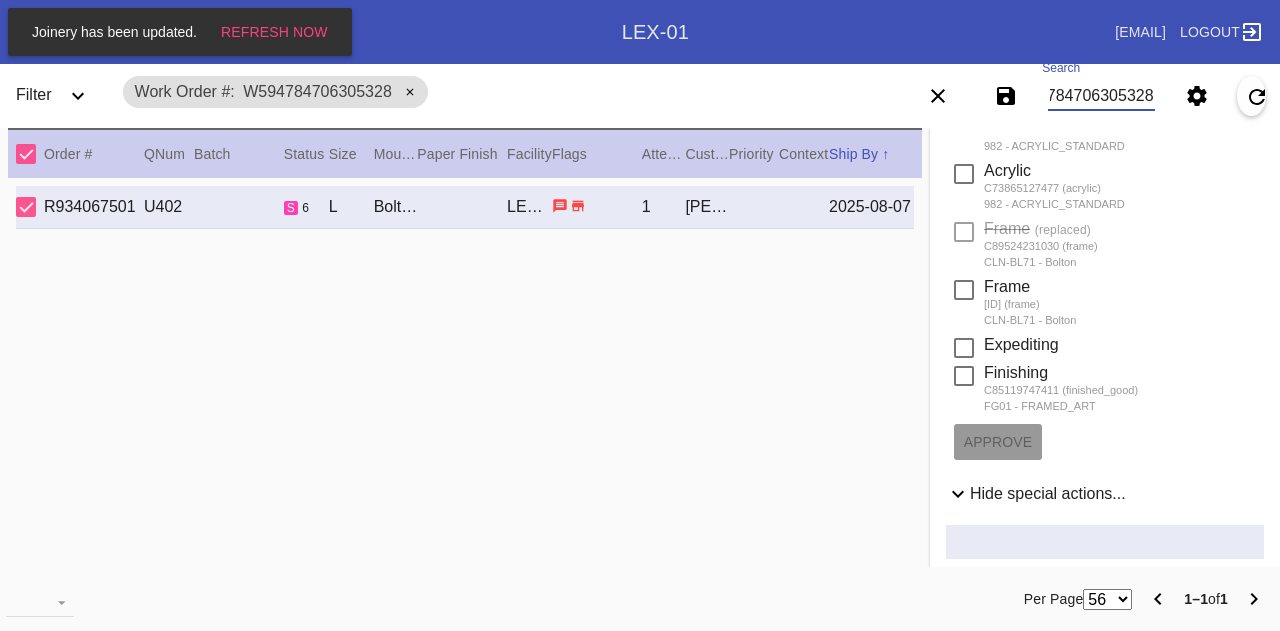 scroll, scrollTop: 793, scrollLeft: 0, axis: vertical 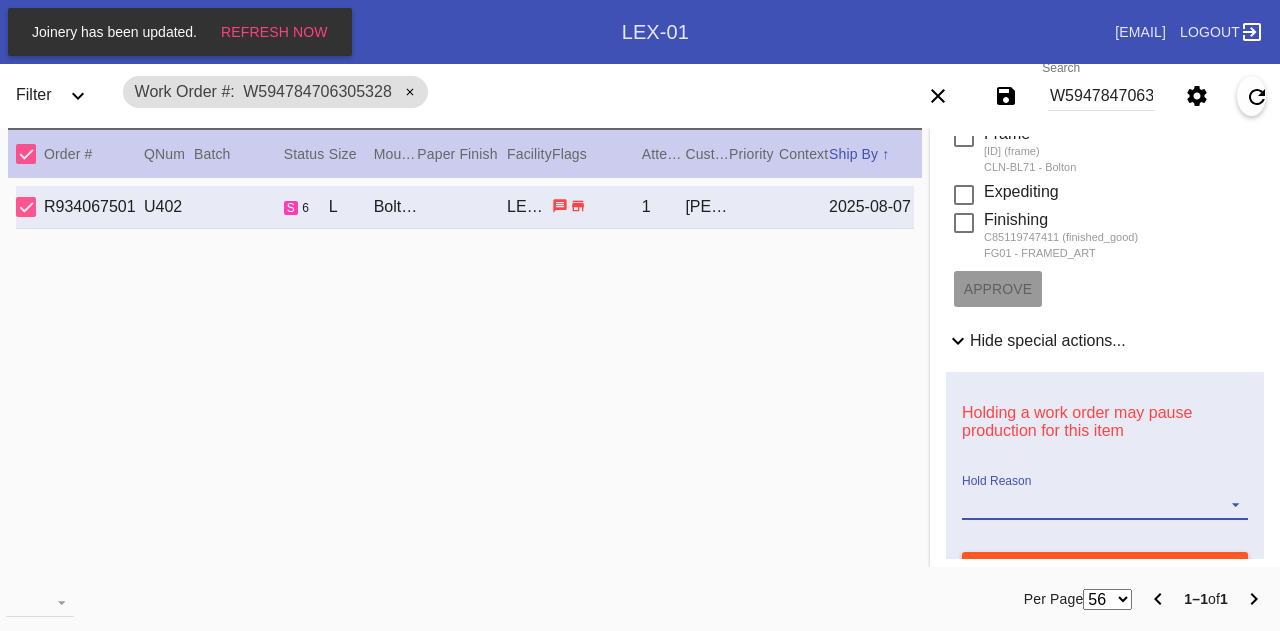 click on "Hold Reason" at bounding box center (1105, 505) 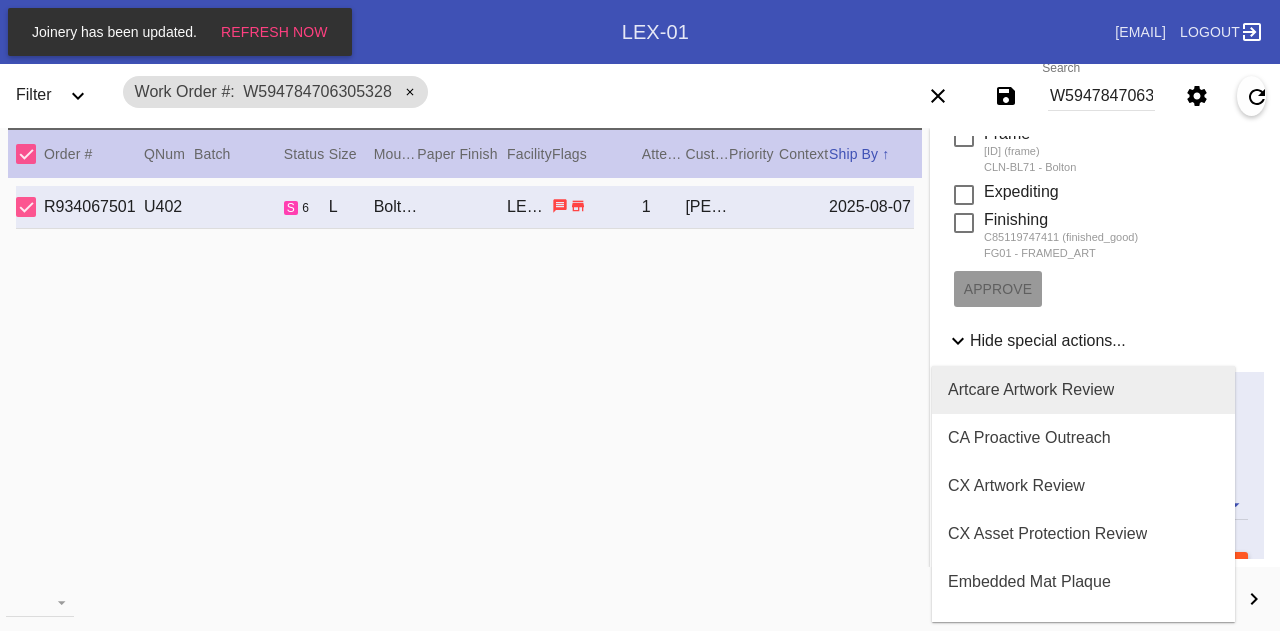 click on "Artcare Artwork Review" at bounding box center [1031, 390] 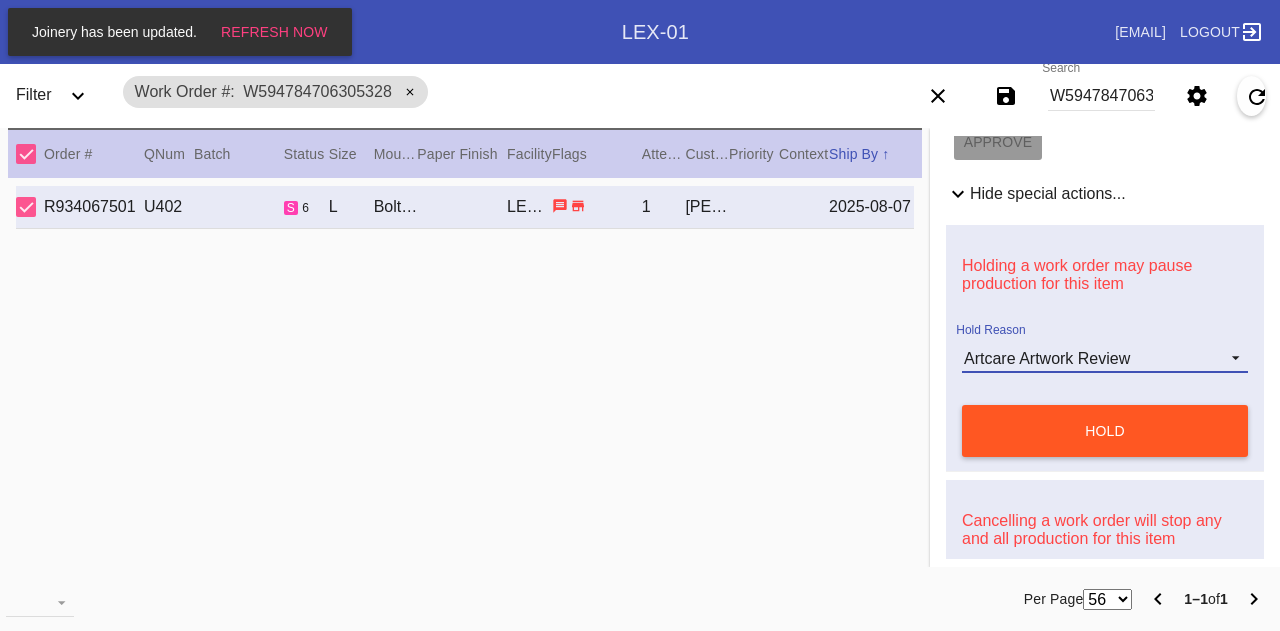 scroll, scrollTop: 947, scrollLeft: 0, axis: vertical 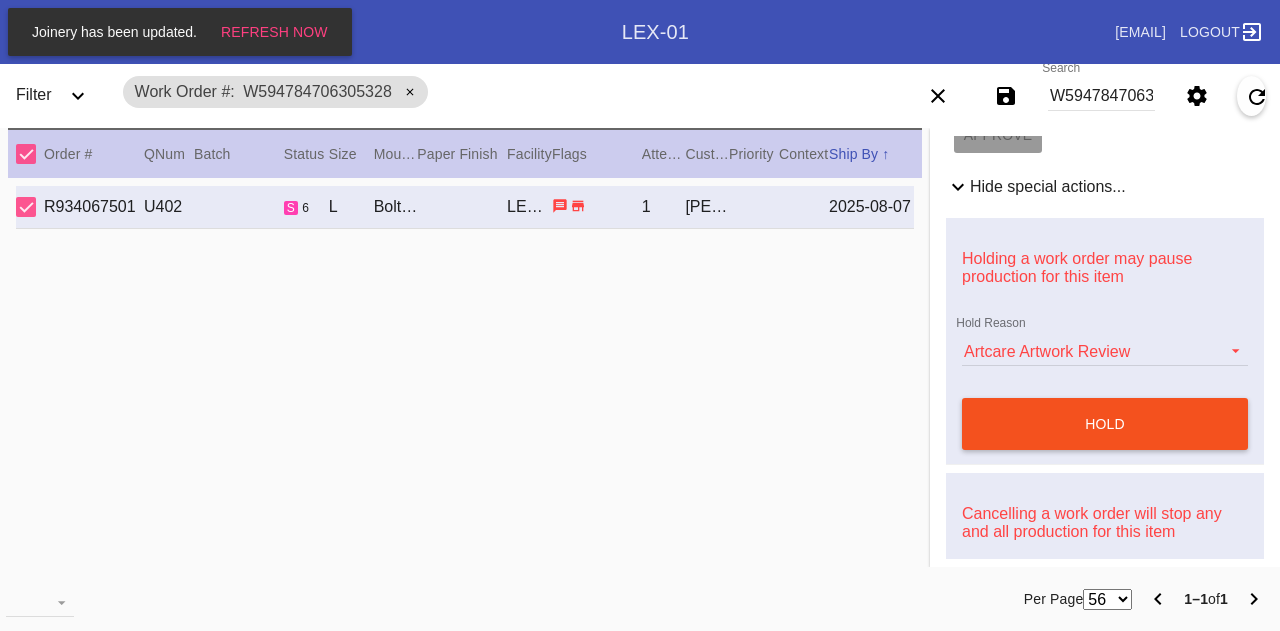 click on "hold" at bounding box center [1105, 424] 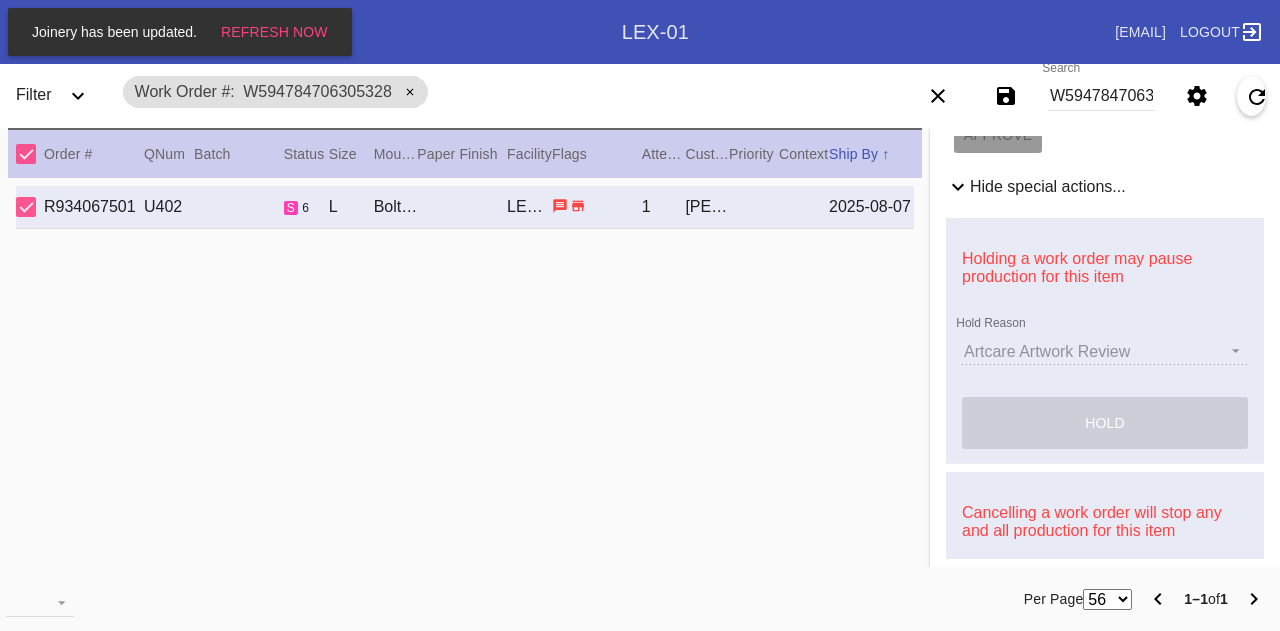 type 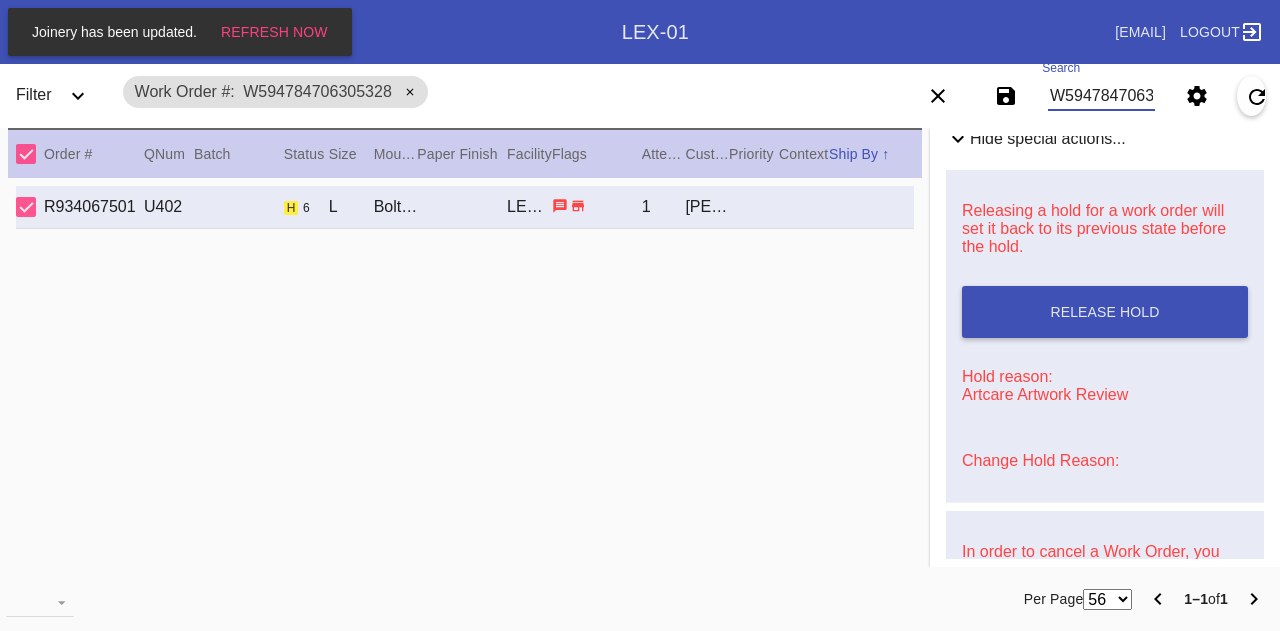 click on "W594784706305328" at bounding box center [1101, 96] 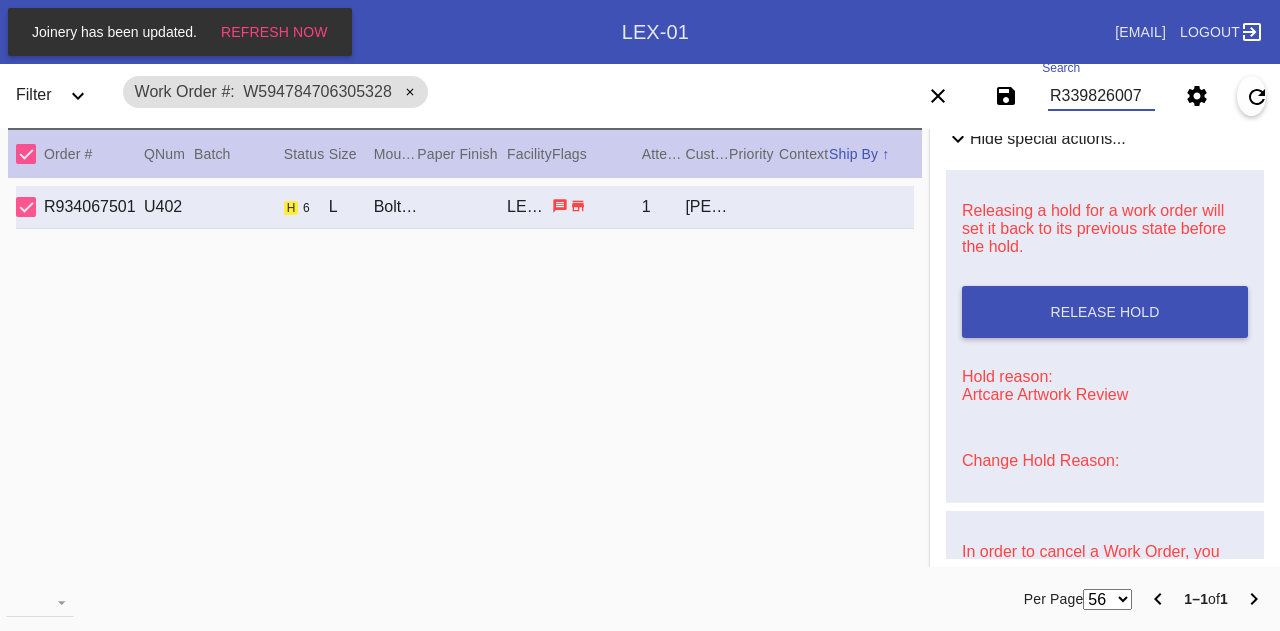 type on "R339826007" 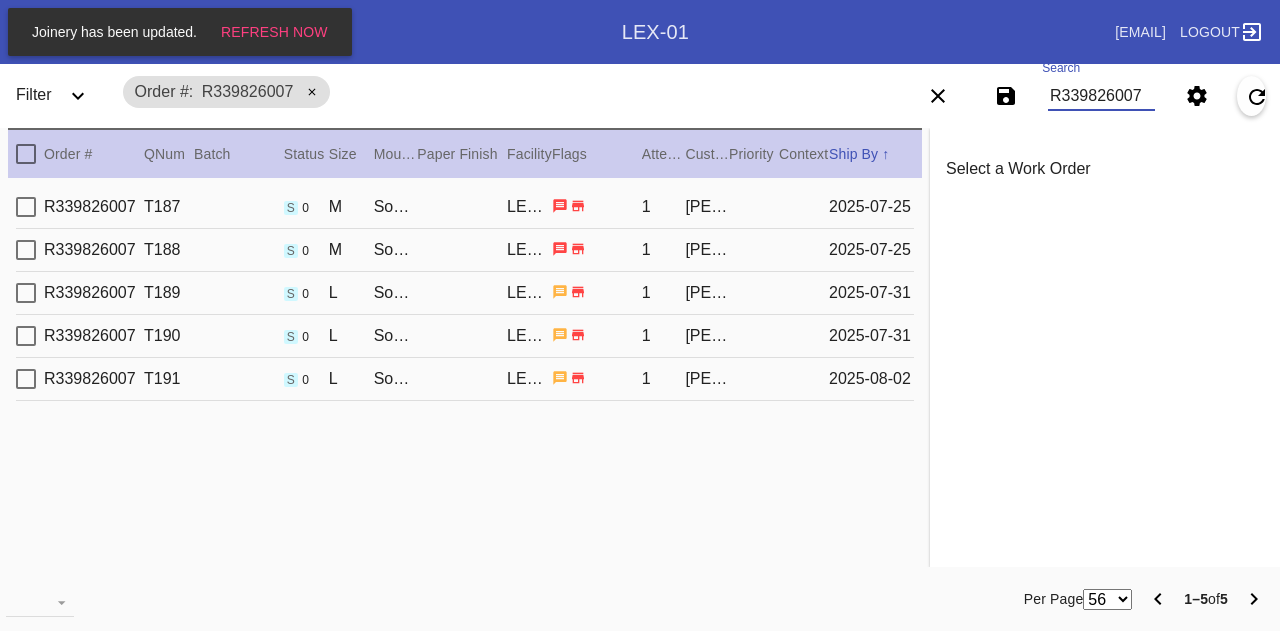 scroll, scrollTop: 0, scrollLeft: 0, axis: both 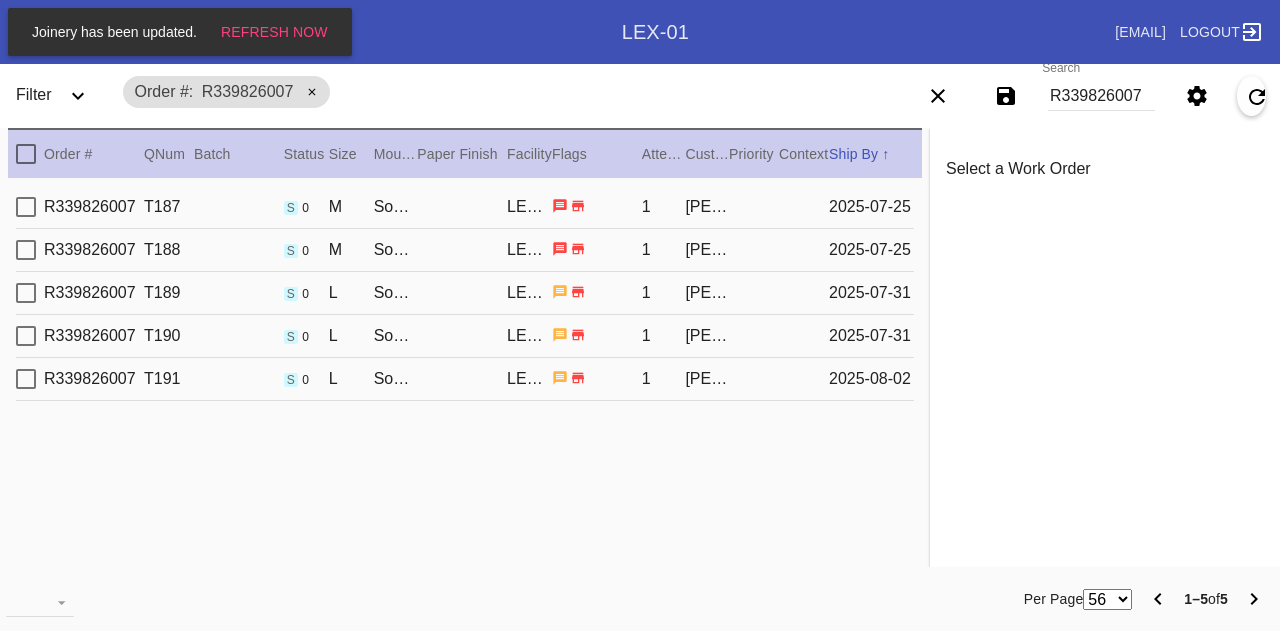 click on "R339826007 T191 s   0 L Sonoma / Dove White LEX-01 1 Lindsey Coe
2025-08-02" at bounding box center (465, 379) 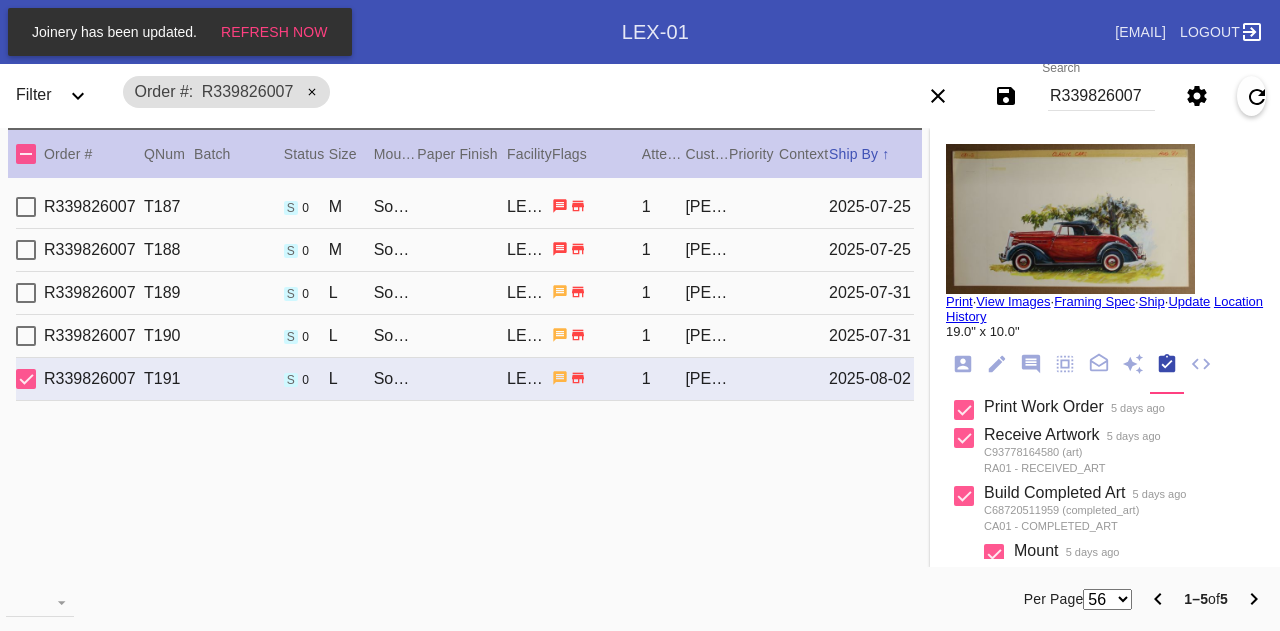 click 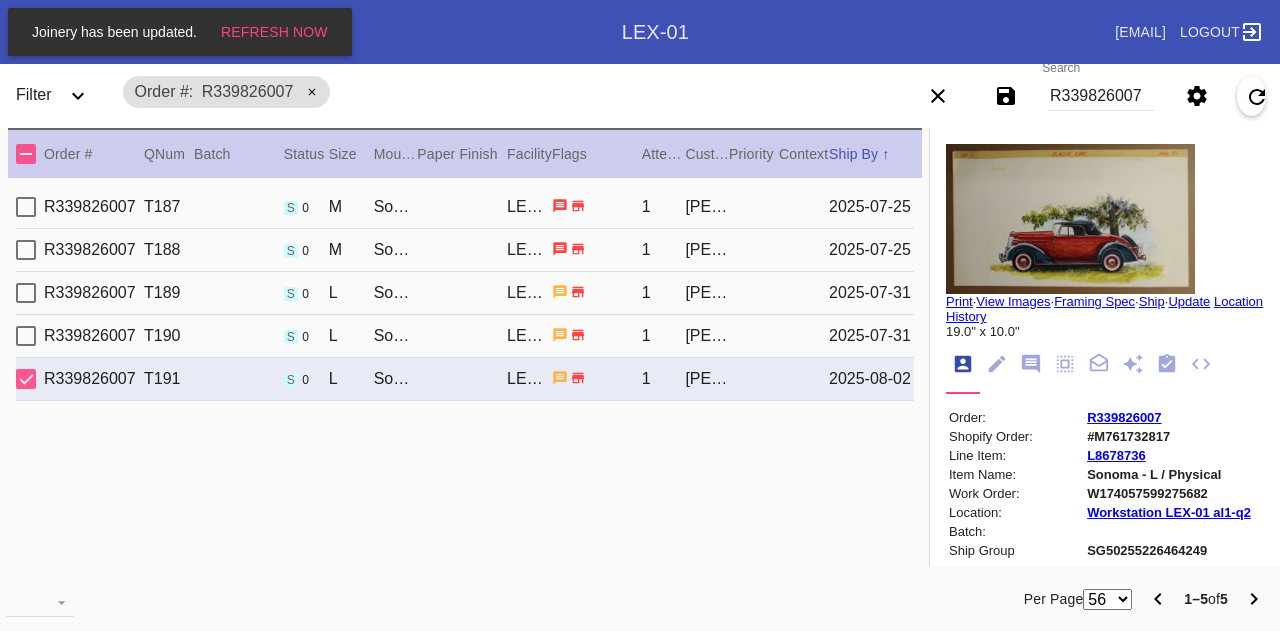 scroll, scrollTop: 24, scrollLeft: 0, axis: vertical 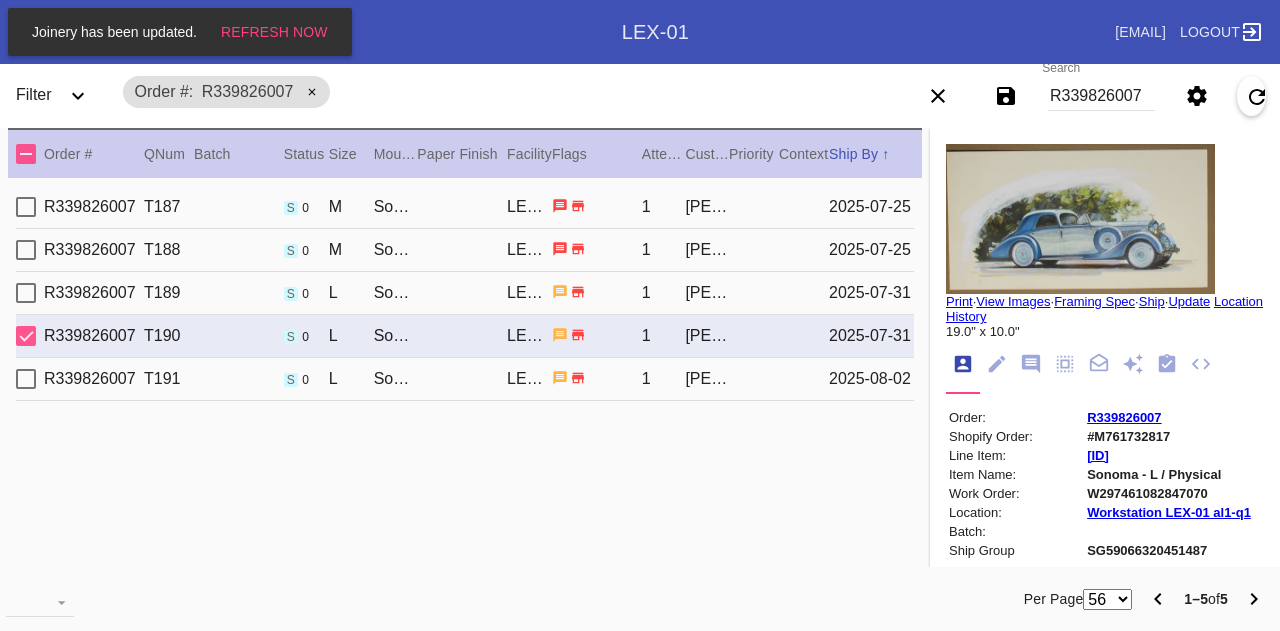 click on "R339826007 T189 s   0 L Sonoma / Dove White LEX-01 1 Lindsey Coe
2025-07-31" at bounding box center [465, 293] 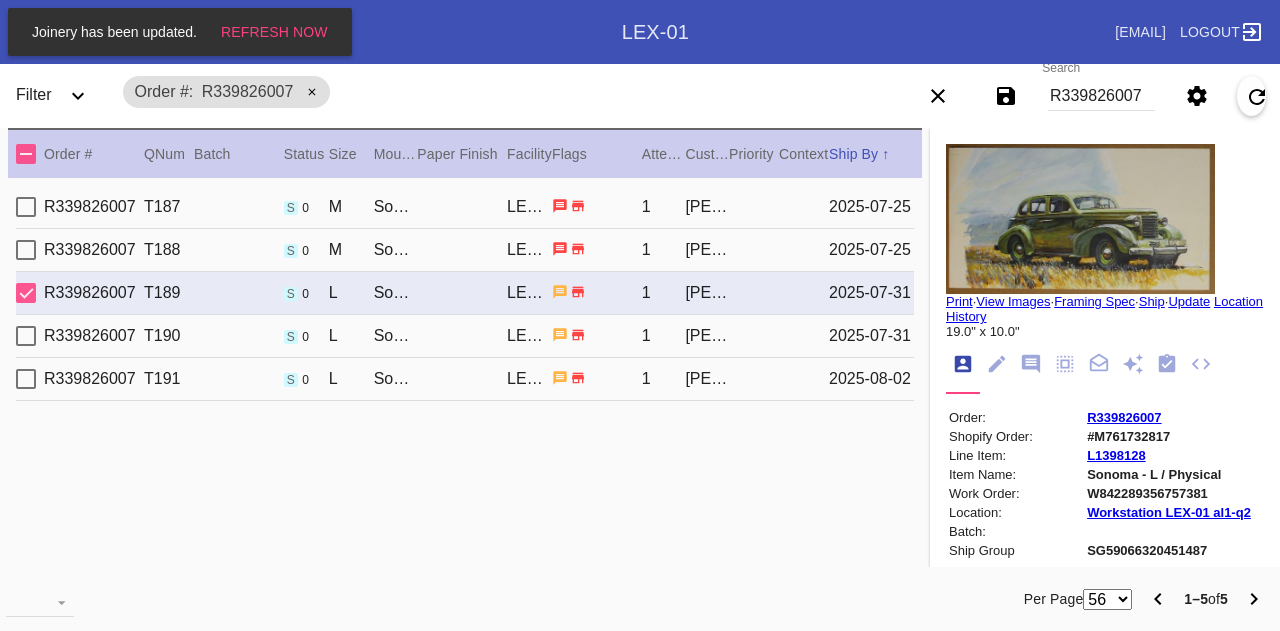 click on "R339826007 T188 s   0 M Sonoma / Dove White LEX-01 1 Lindsey Coe
2025-07-25" at bounding box center (465, 250) 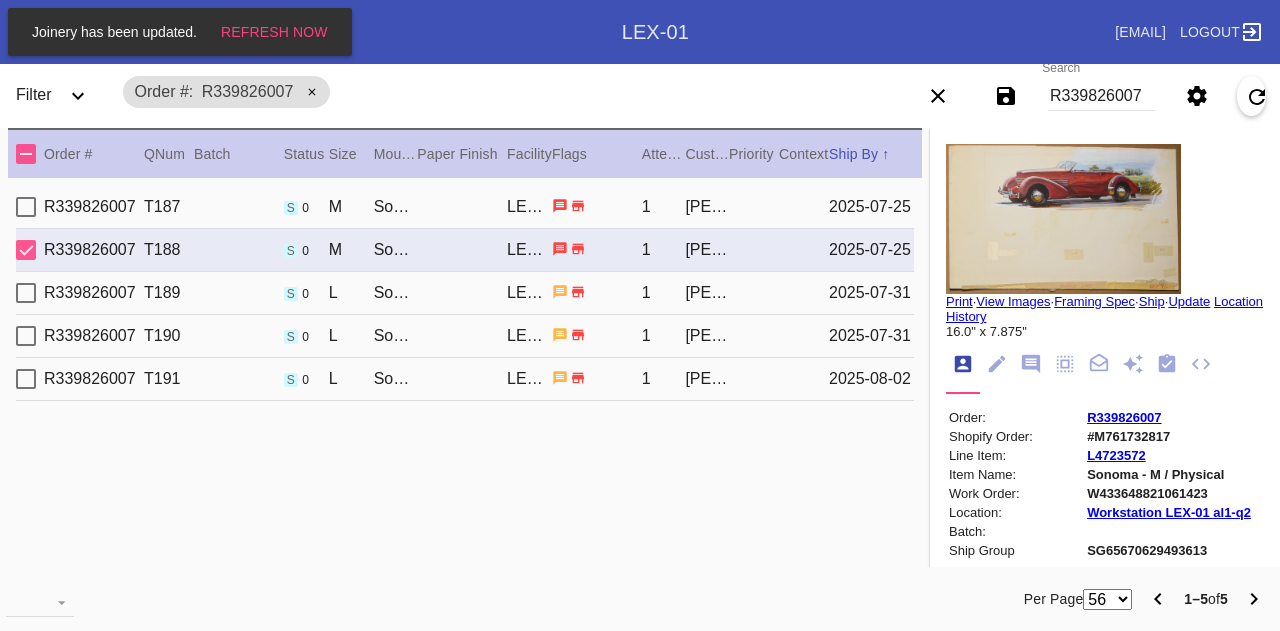 click on "R339826007 T187 s   0 M Sonoma / Dove White LEX-01 1 Lindsey Coe
2025-07-25" at bounding box center (465, 207) 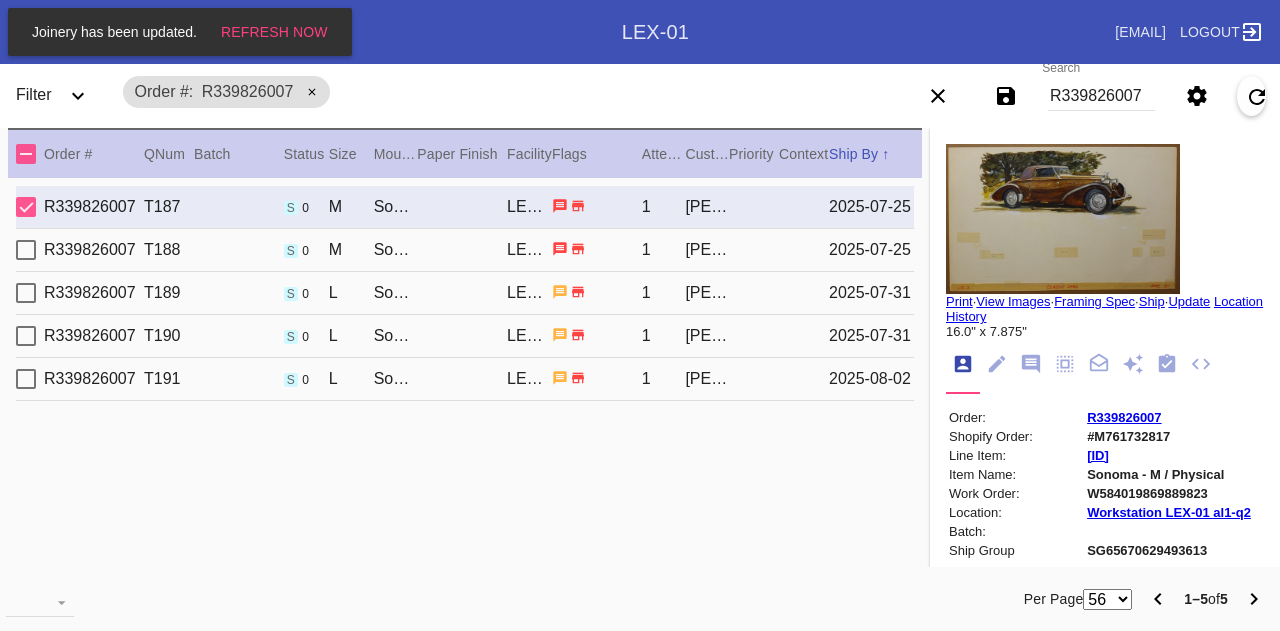 click on "W584019869889823" at bounding box center (1169, 493) 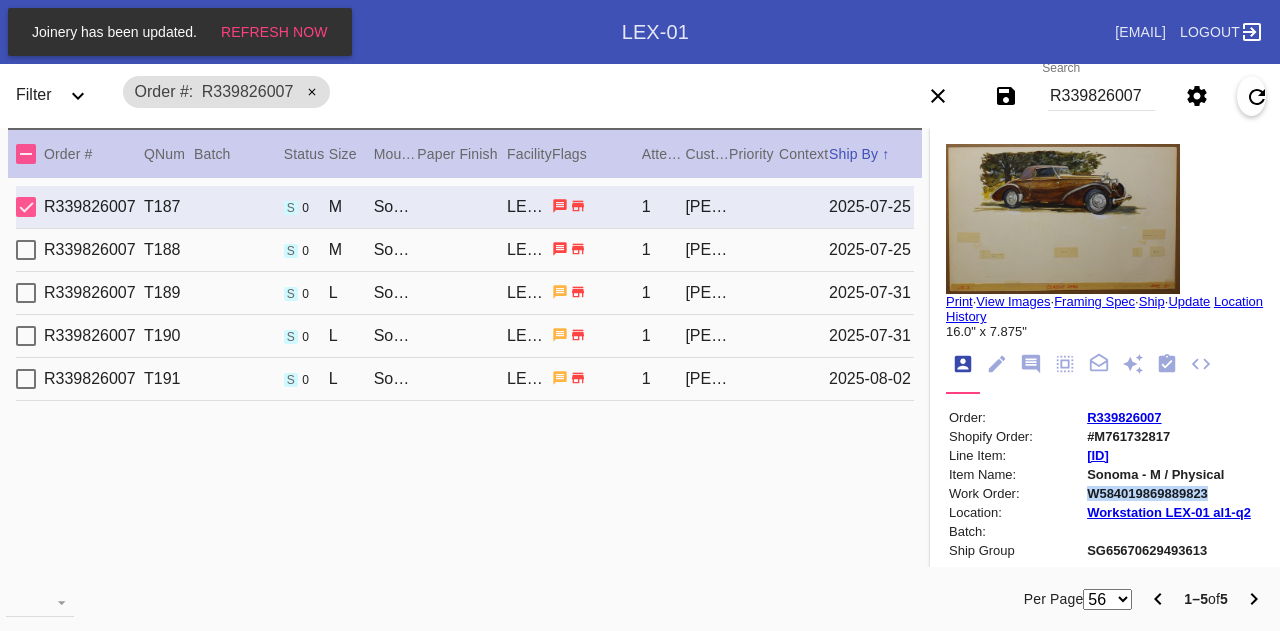 click on "W584019869889823" at bounding box center (1169, 493) 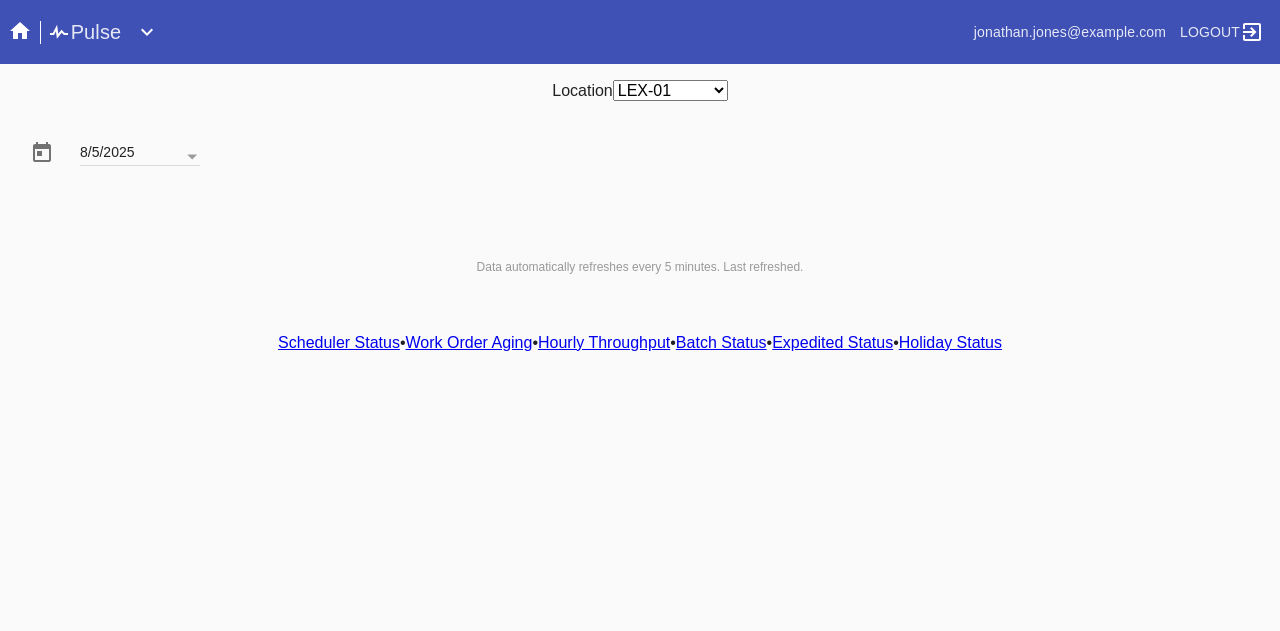 scroll, scrollTop: 0, scrollLeft: 0, axis: both 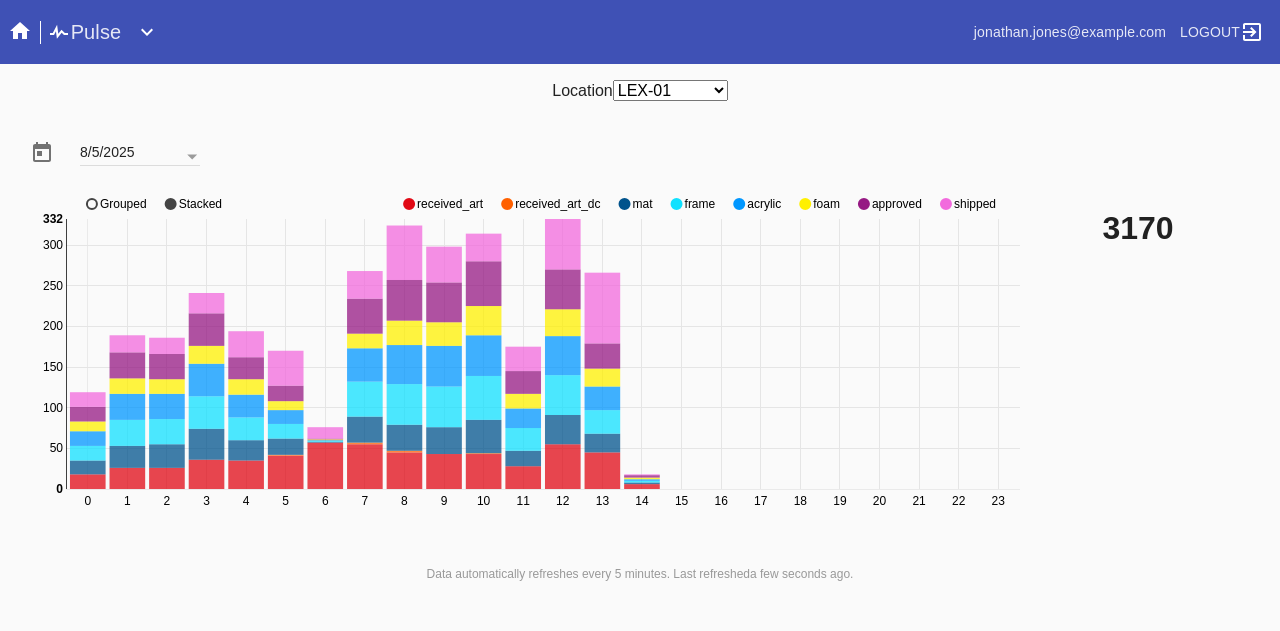 click on "approved" 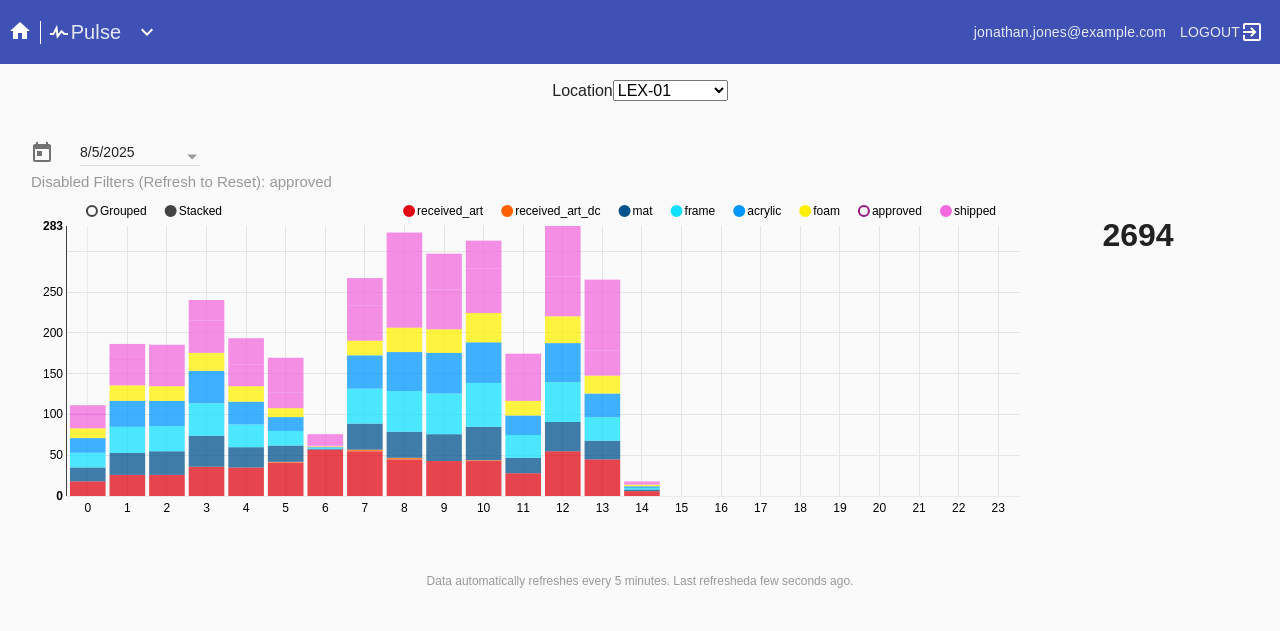 click on "approved" 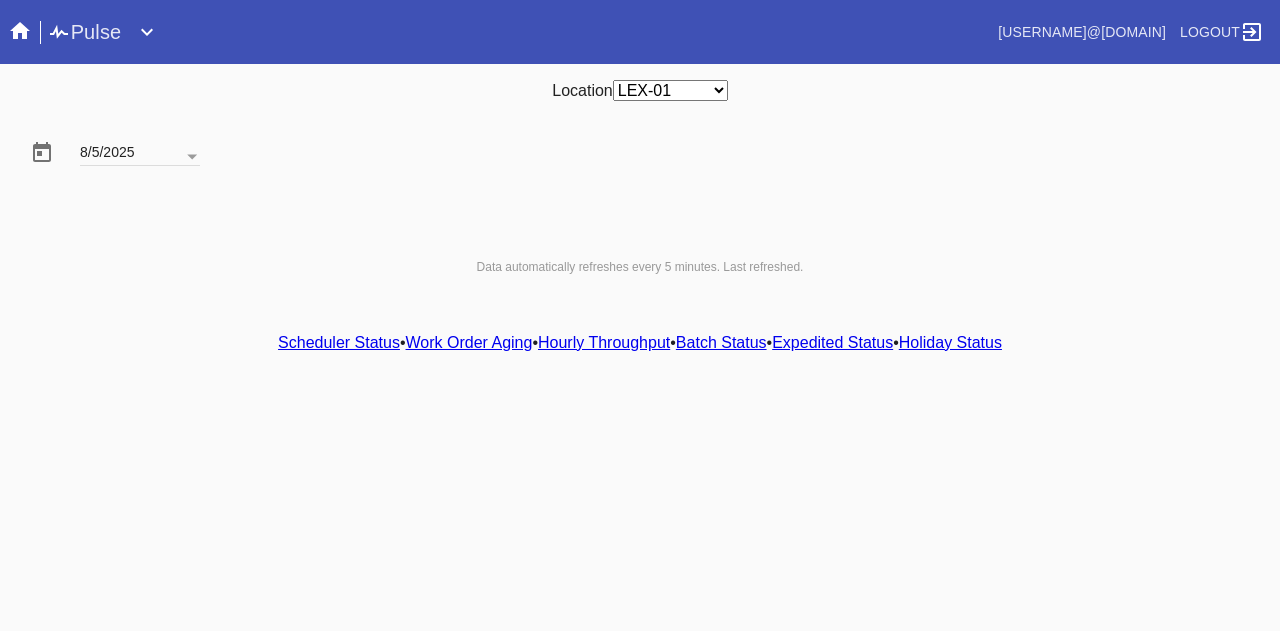 scroll, scrollTop: 0, scrollLeft: 0, axis: both 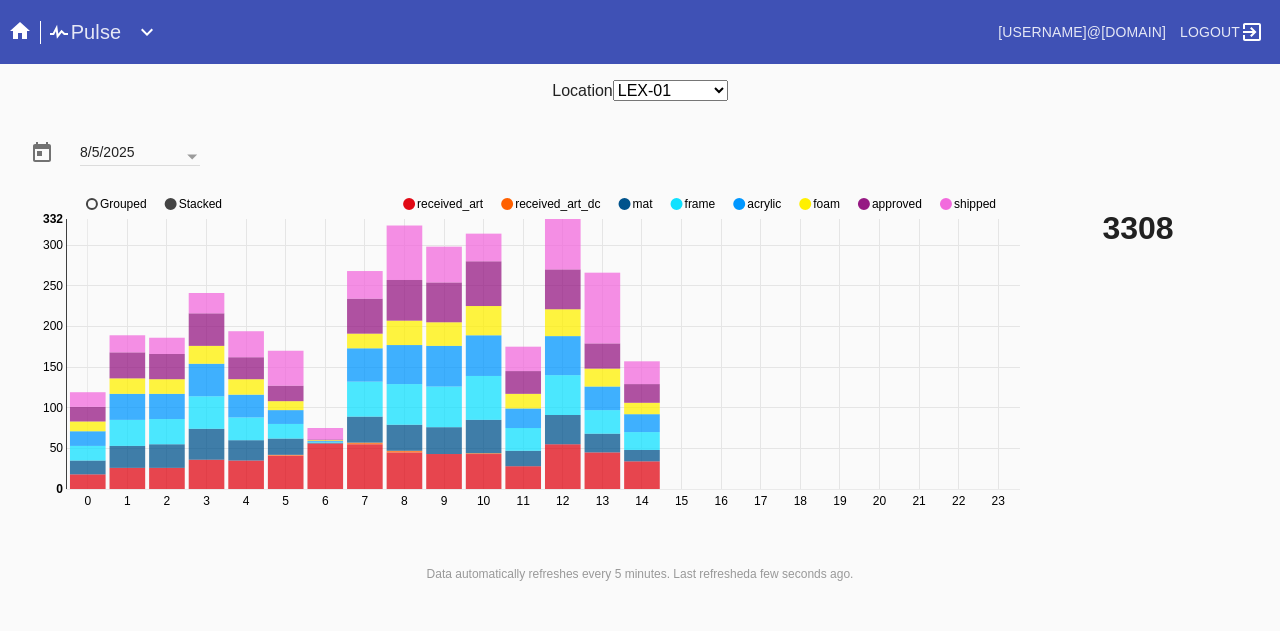 click on "approved" 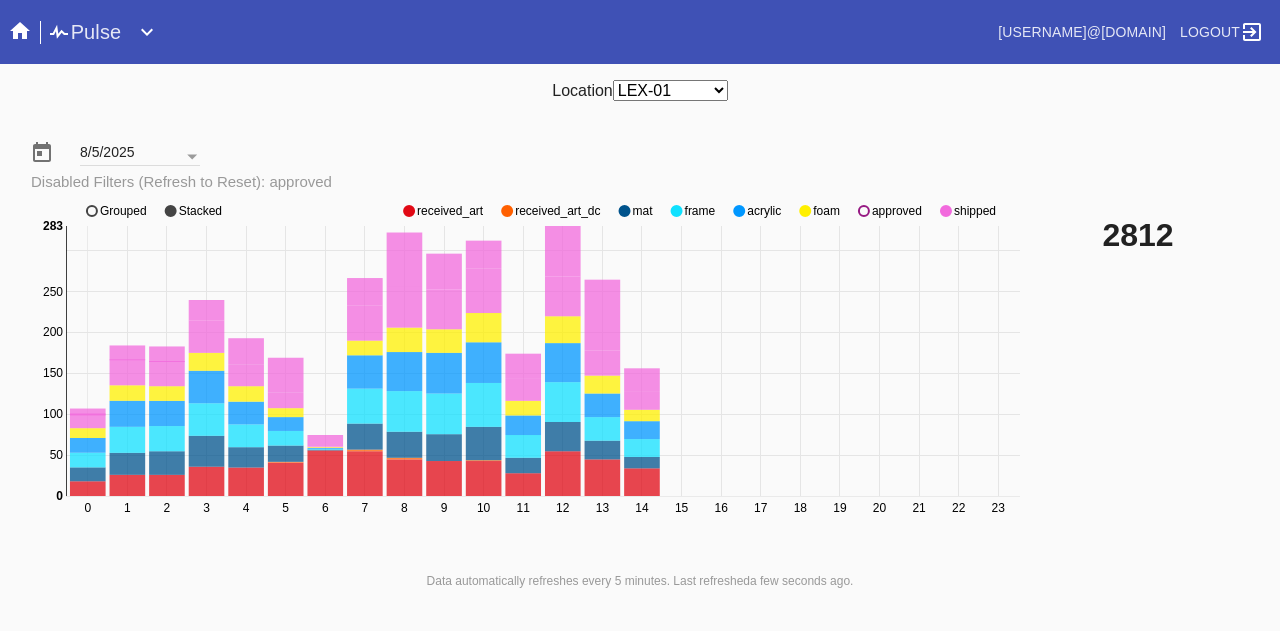 click on "approved" 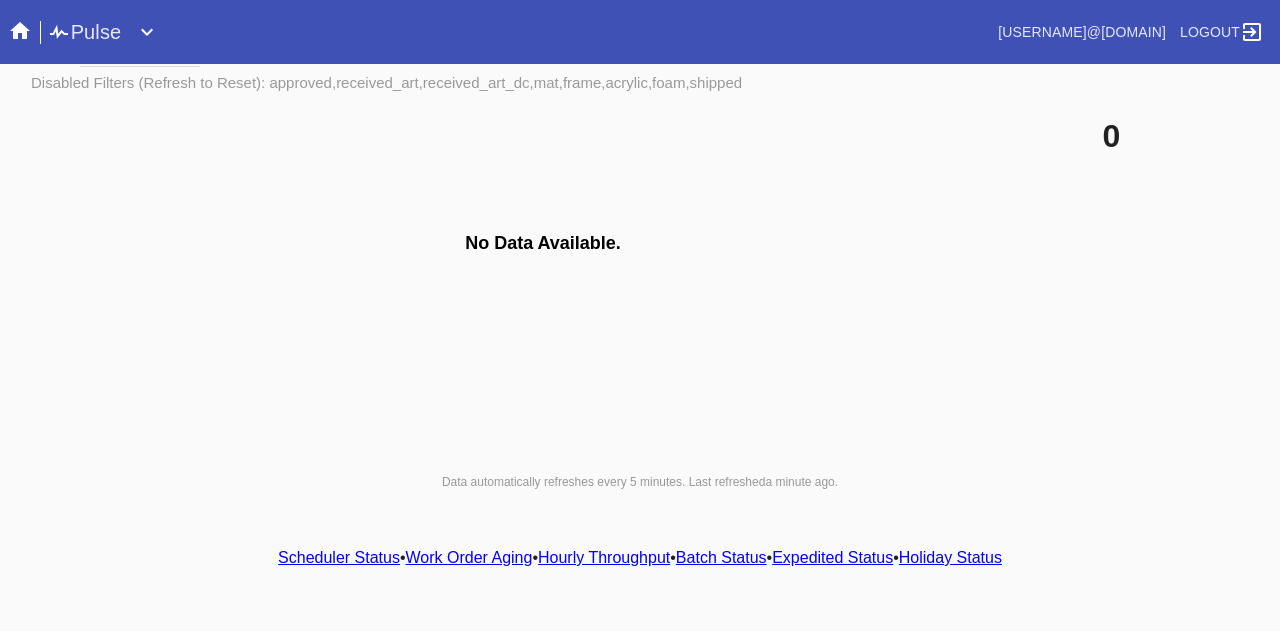 scroll, scrollTop: 0, scrollLeft: 0, axis: both 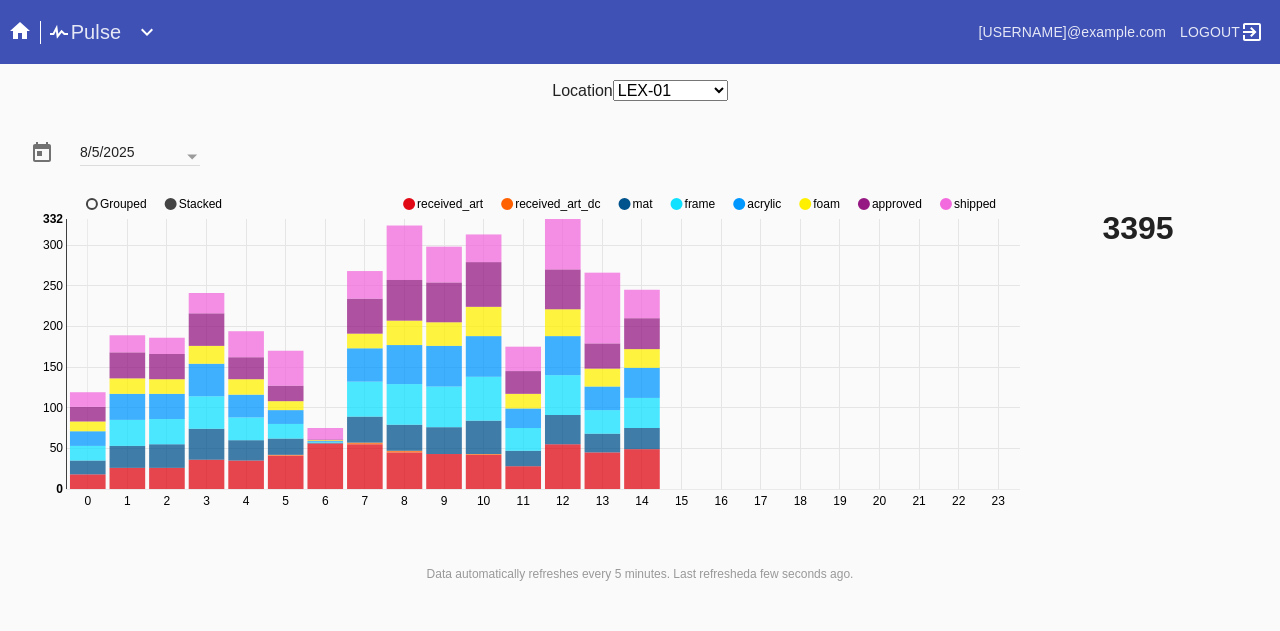 click on "approved" 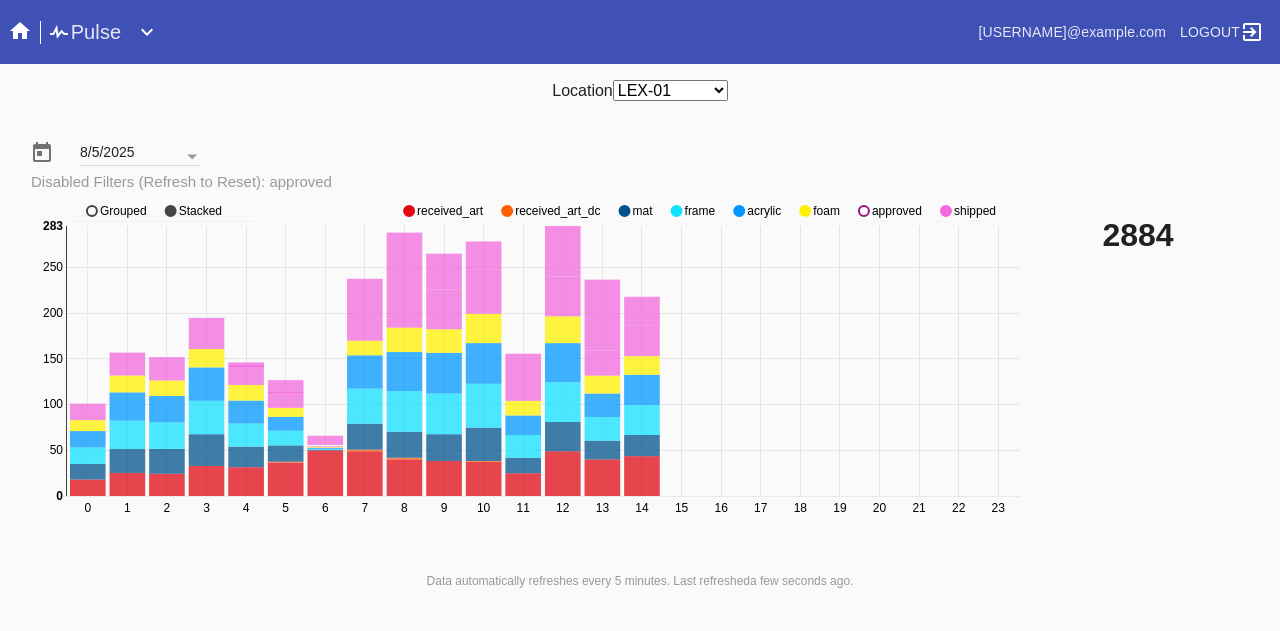 click on "approved" 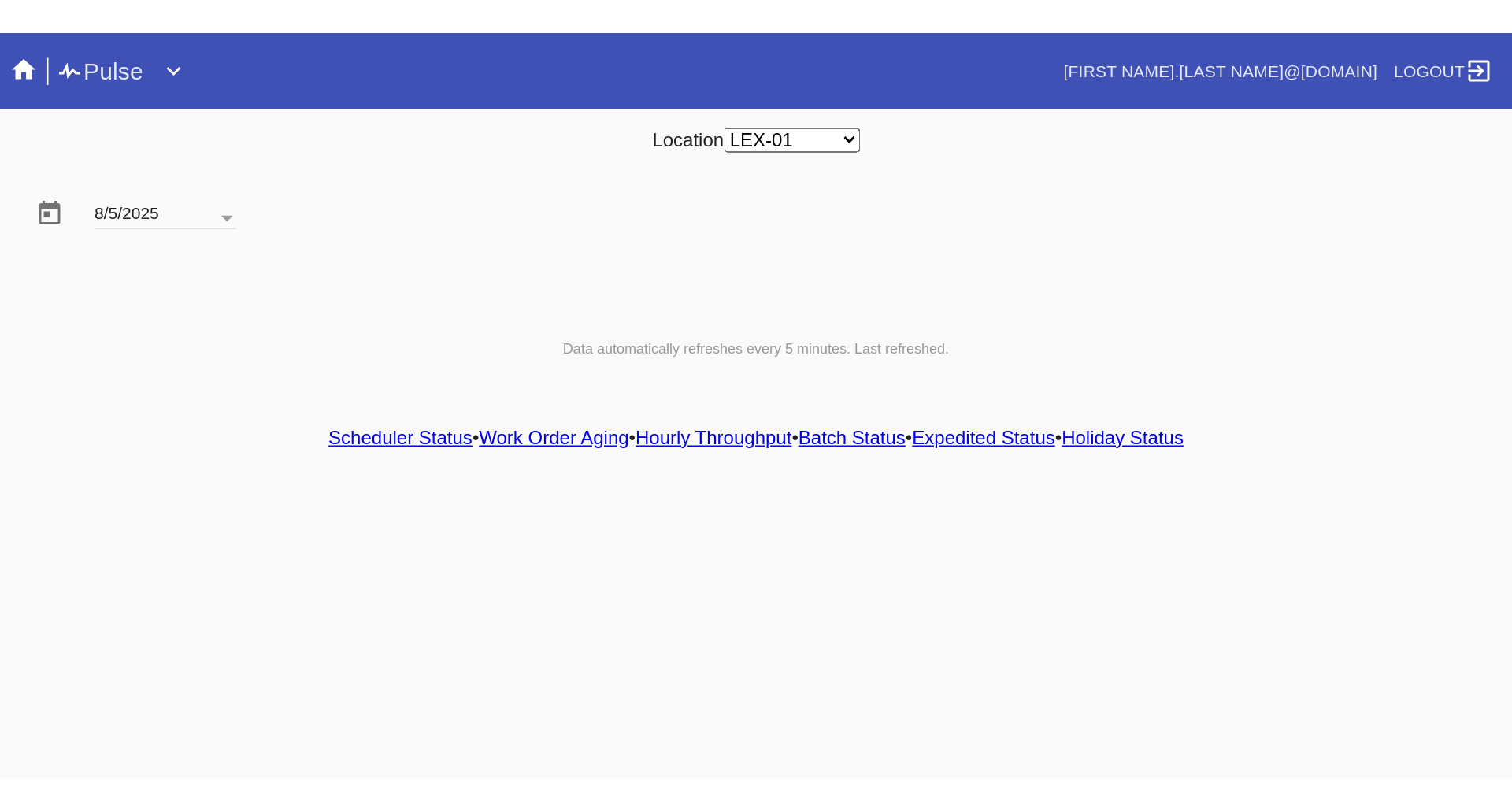 scroll, scrollTop: 0, scrollLeft: 0, axis: both 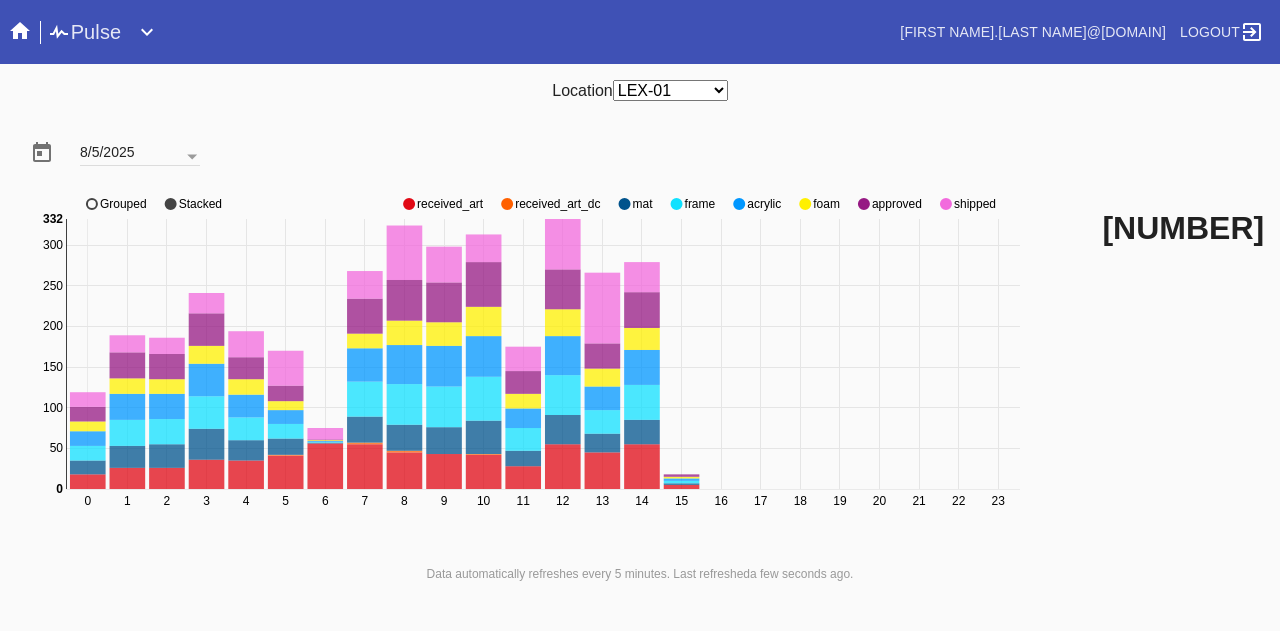 click on "approved" 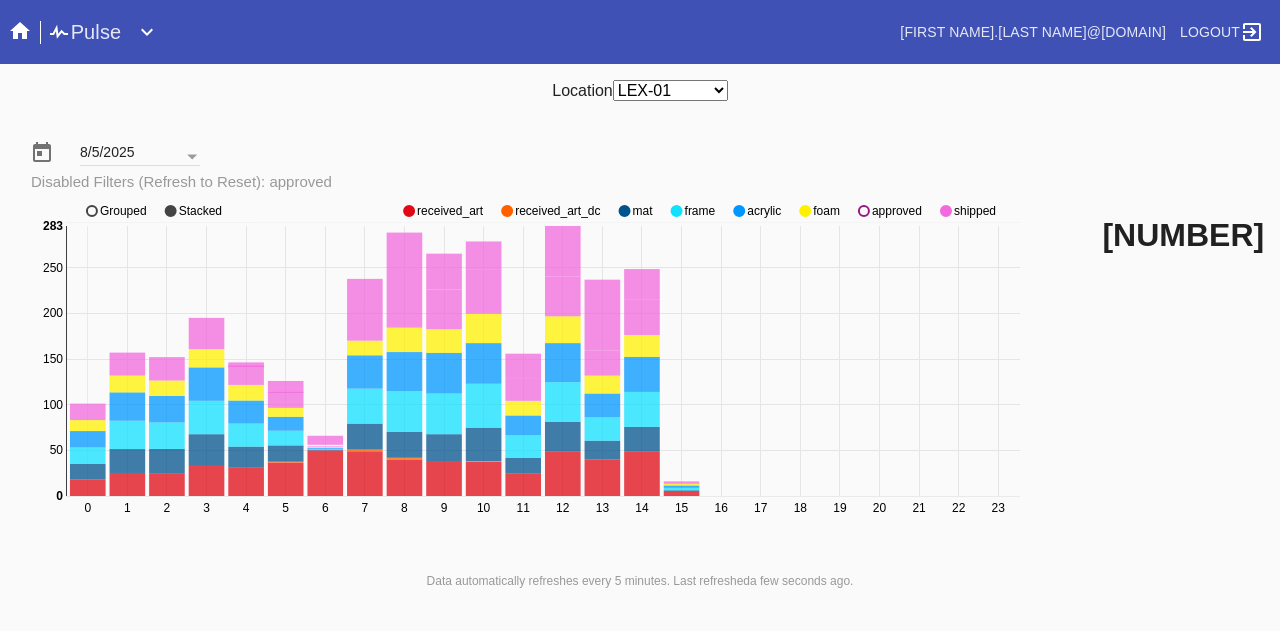 click on "approved" 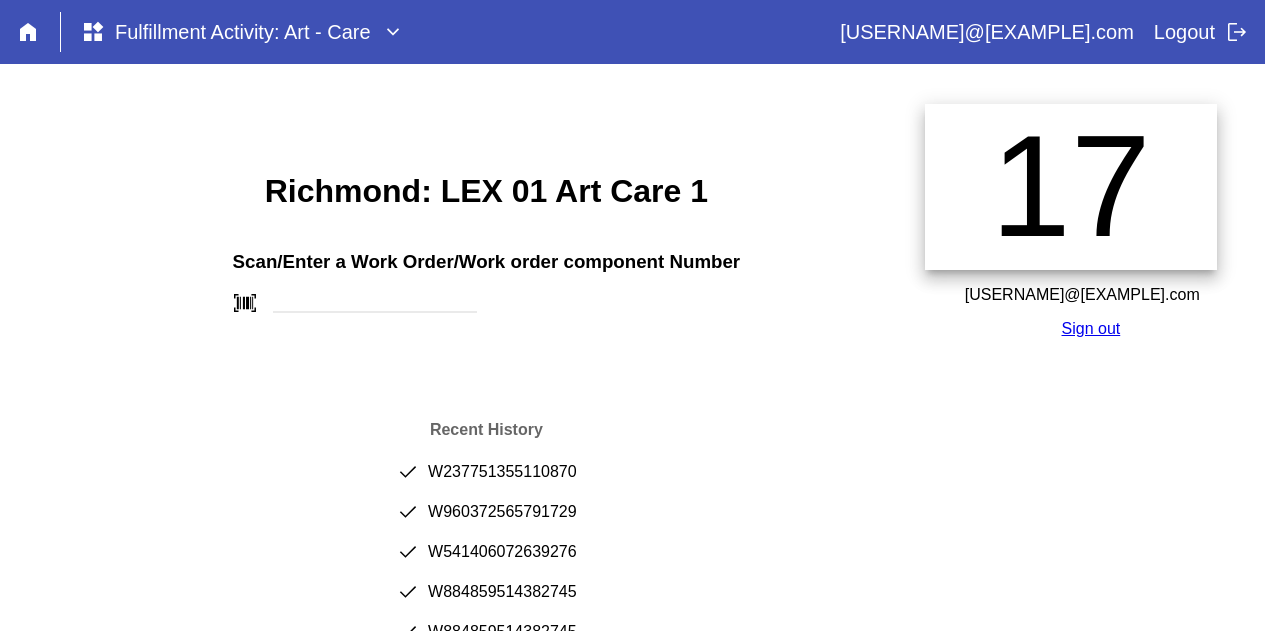 scroll, scrollTop: 42, scrollLeft: 0, axis: vertical 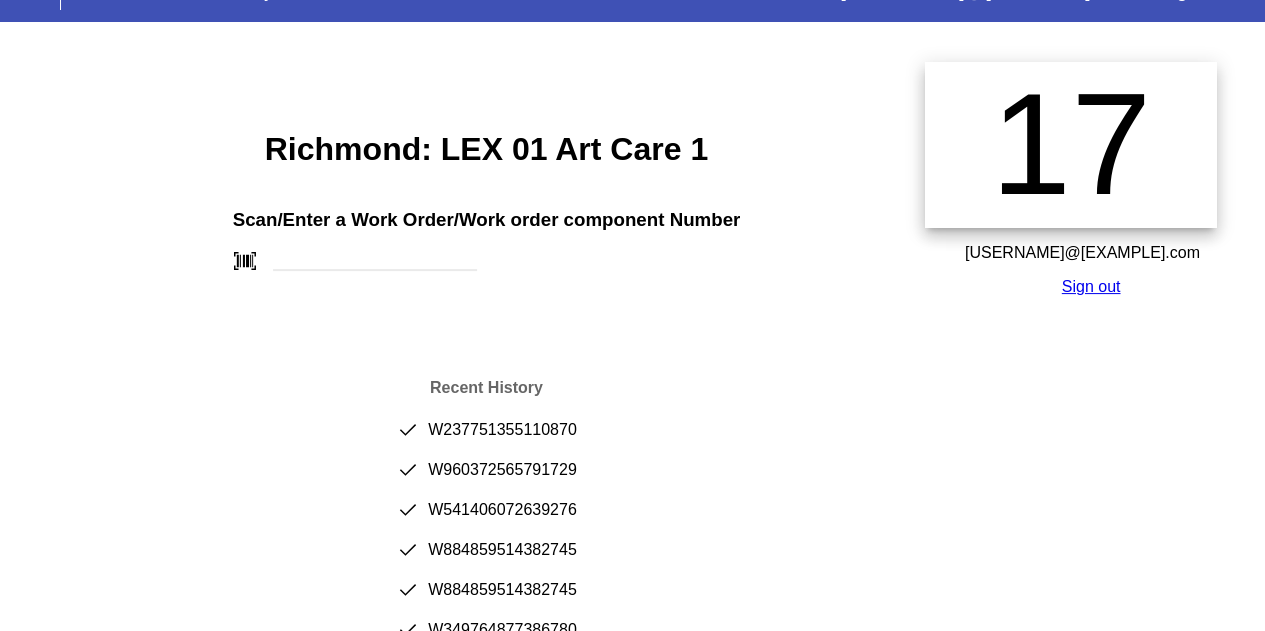 click on "[CITY]: LEX 01 Art Care 1 Scan/Enter a Work Order/Work order component Number barcode_scanner Recent History done W237751355110870 done W960372565791729 done W541406072639276 done W884859514382745 done W884859514382745 done W349764877386780 done W122348136007709 done W874121997186305 done W203386486410558 done W378924023113442" at bounding box center [486, 464] 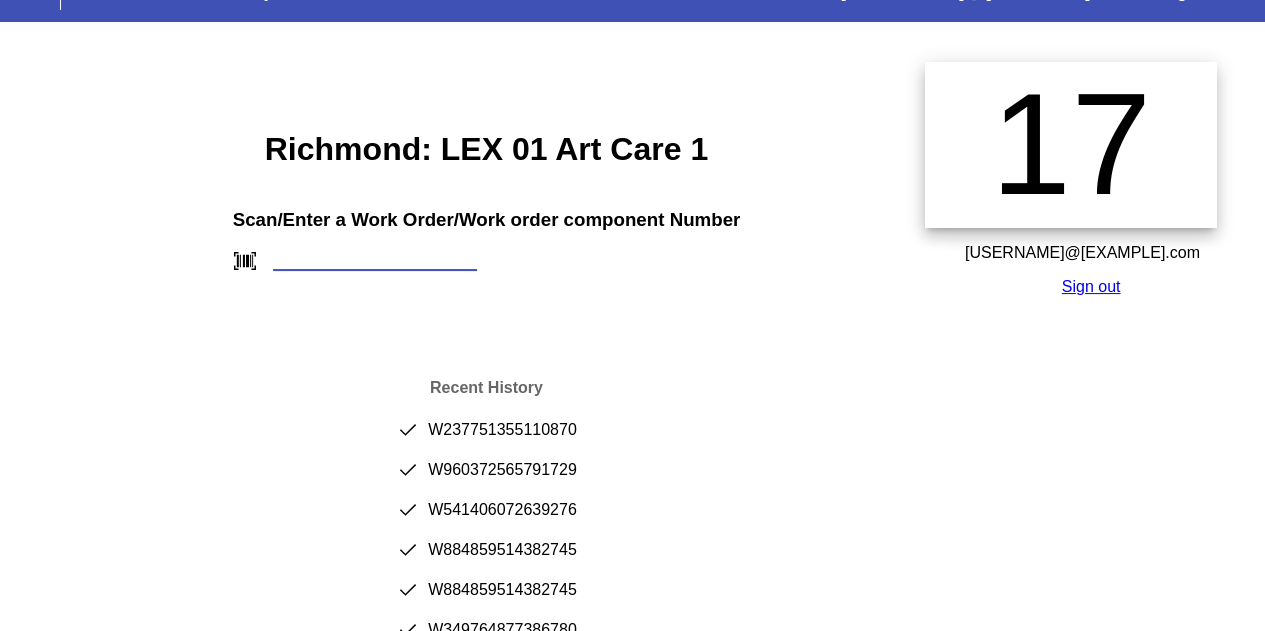 click at bounding box center [375, 260] 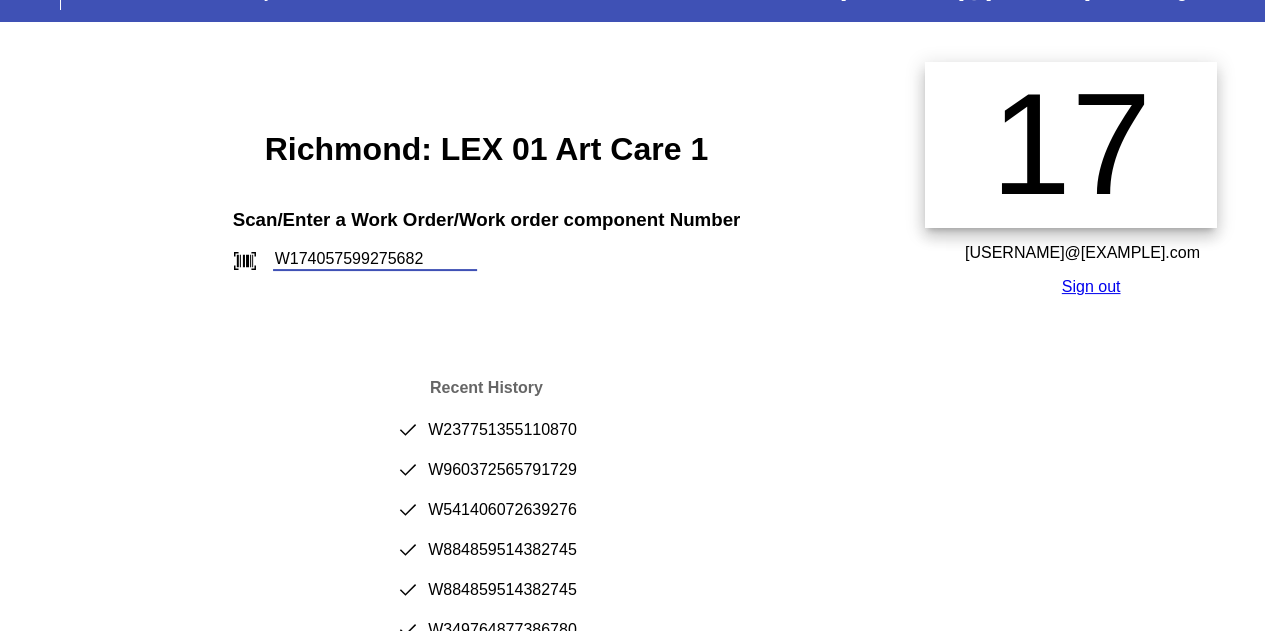 type on "W174057599275682" 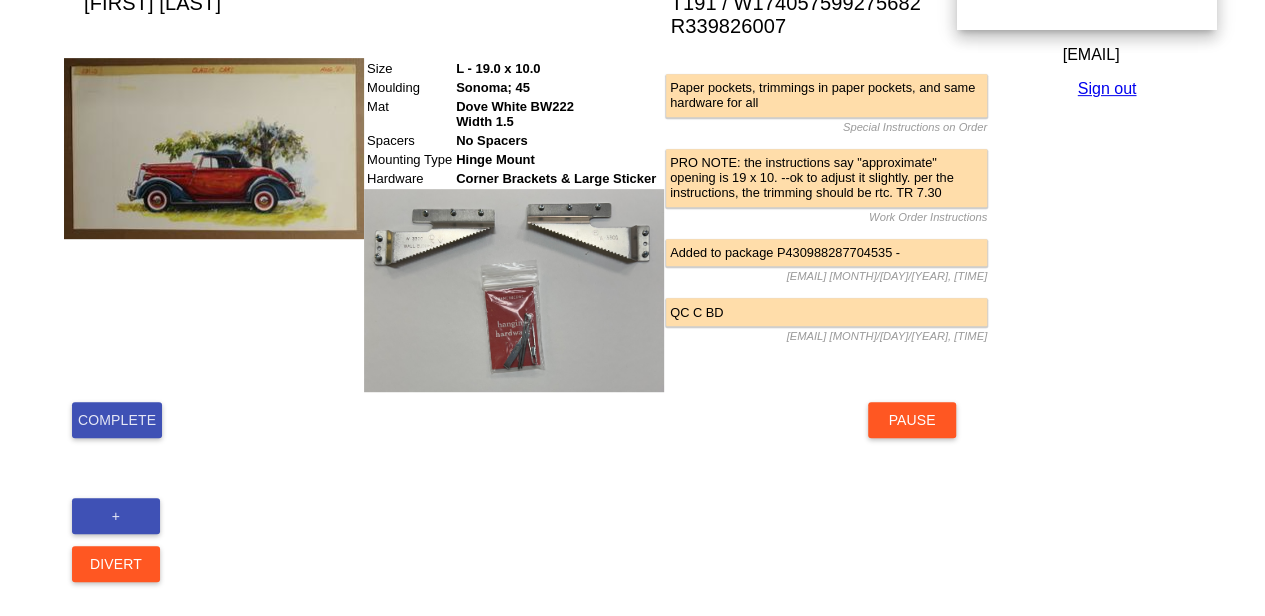 scroll, scrollTop: 451, scrollLeft: 0, axis: vertical 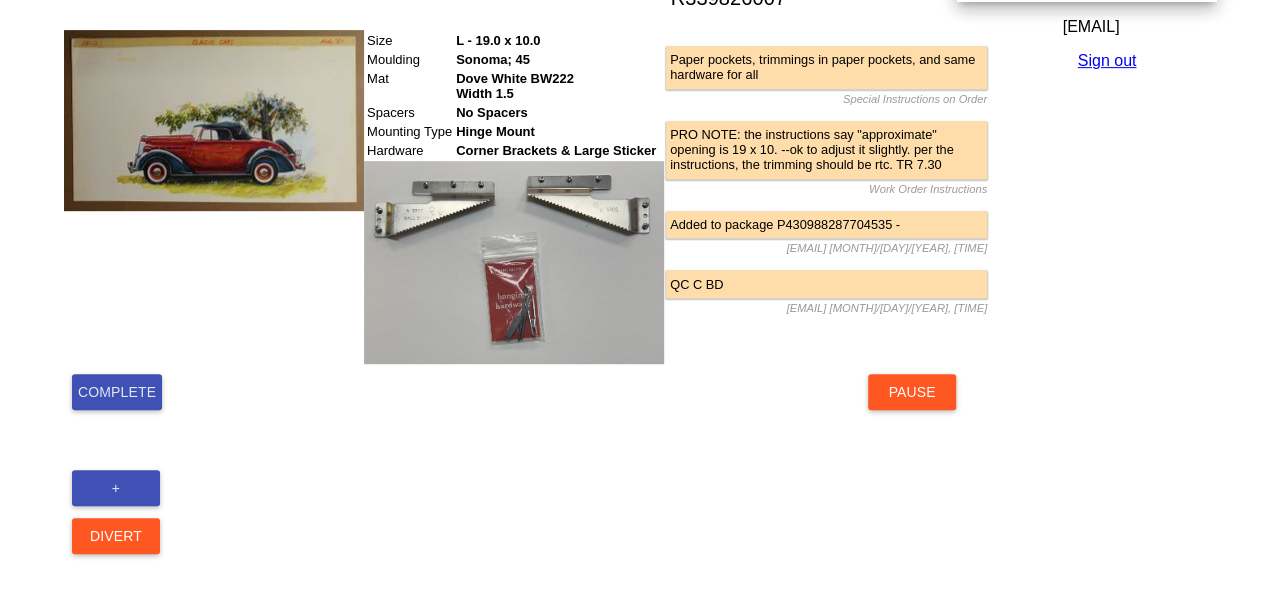 click on "Complete" at bounding box center [117, 392] 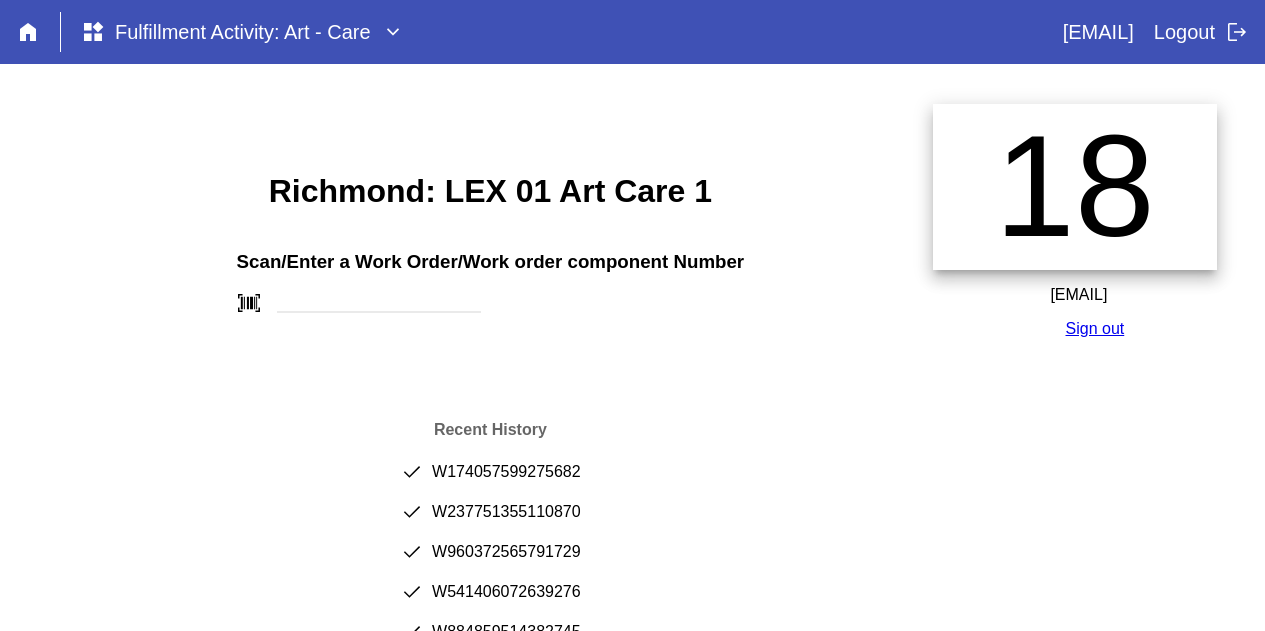 scroll, scrollTop: 0, scrollLeft: 0, axis: both 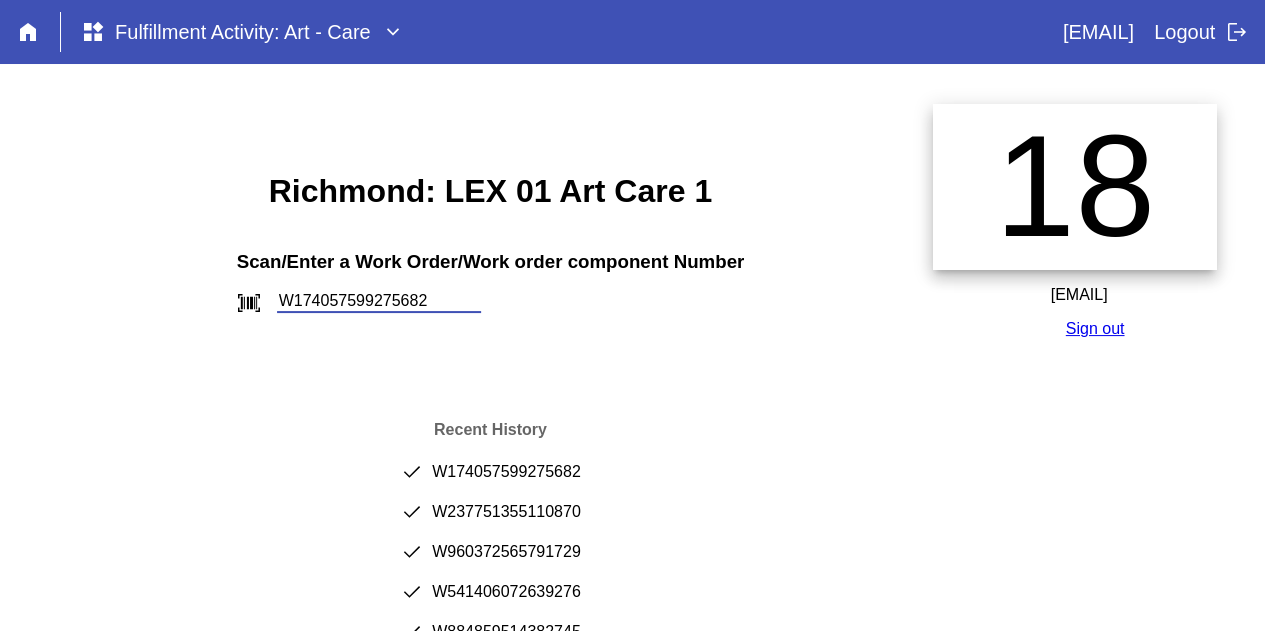 type on "W174057599275682" 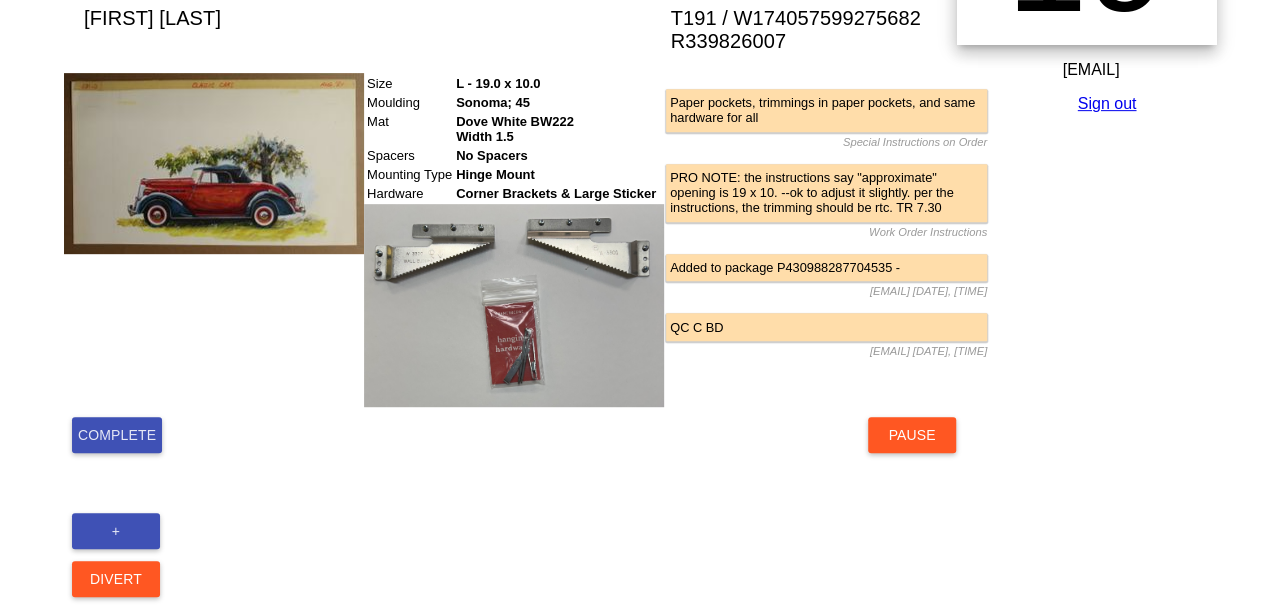 scroll, scrollTop: 451, scrollLeft: 4, axis: both 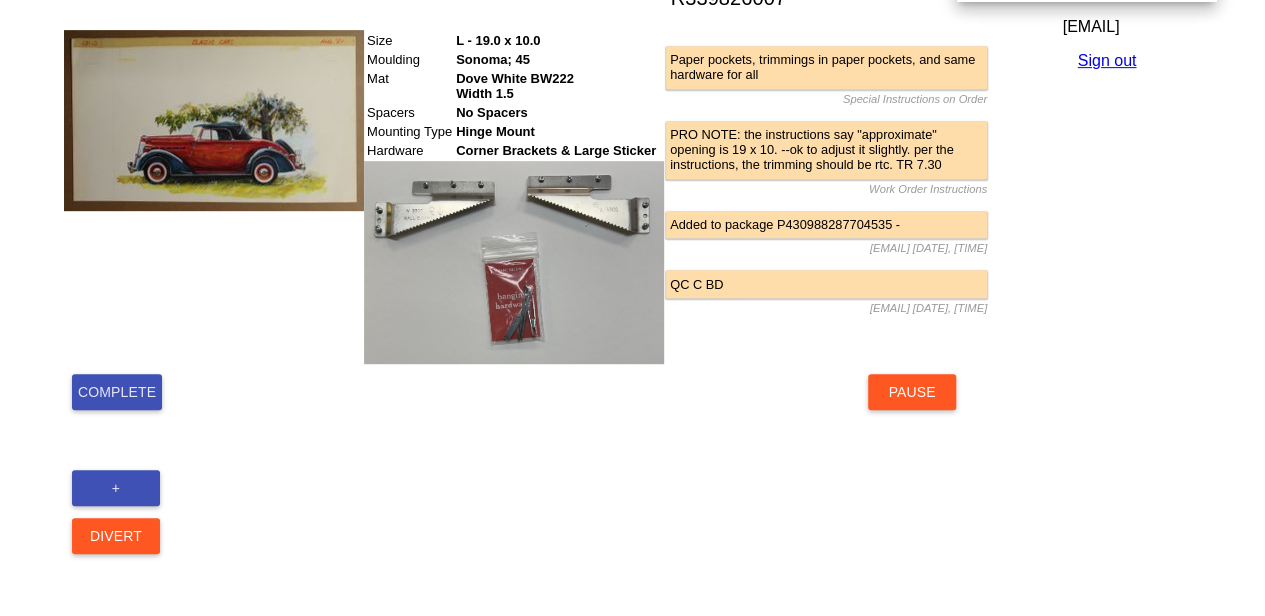 click on "Complete" at bounding box center (117, 392) 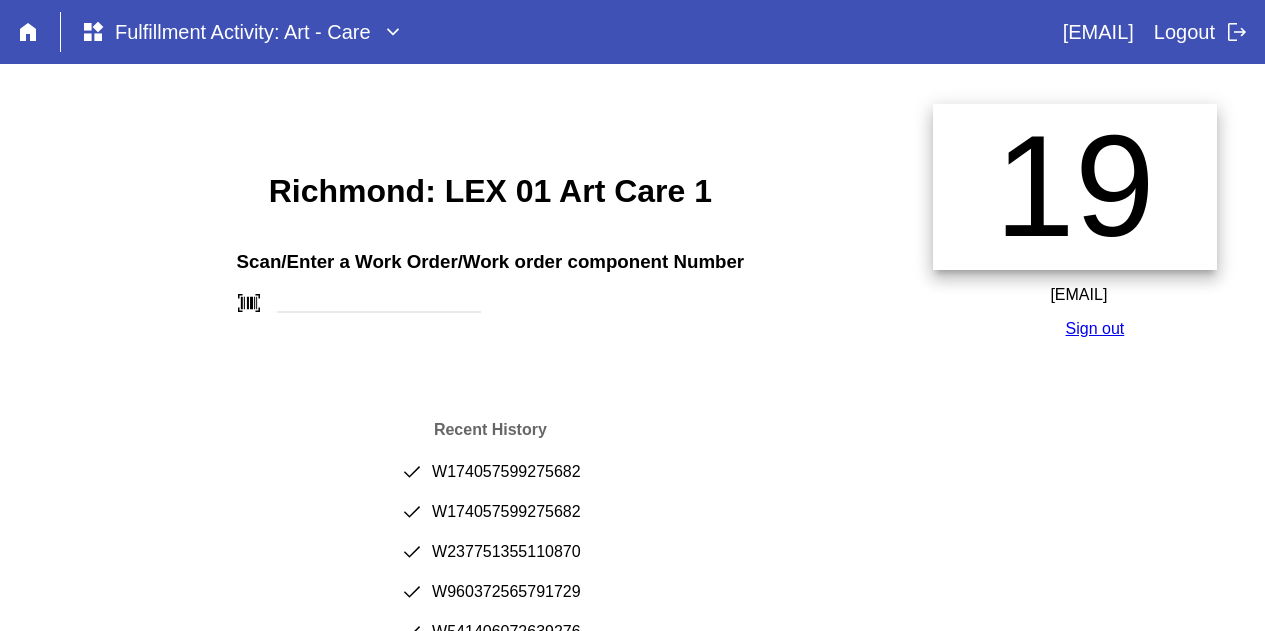 scroll, scrollTop: 0, scrollLeft: 0, axis: both 